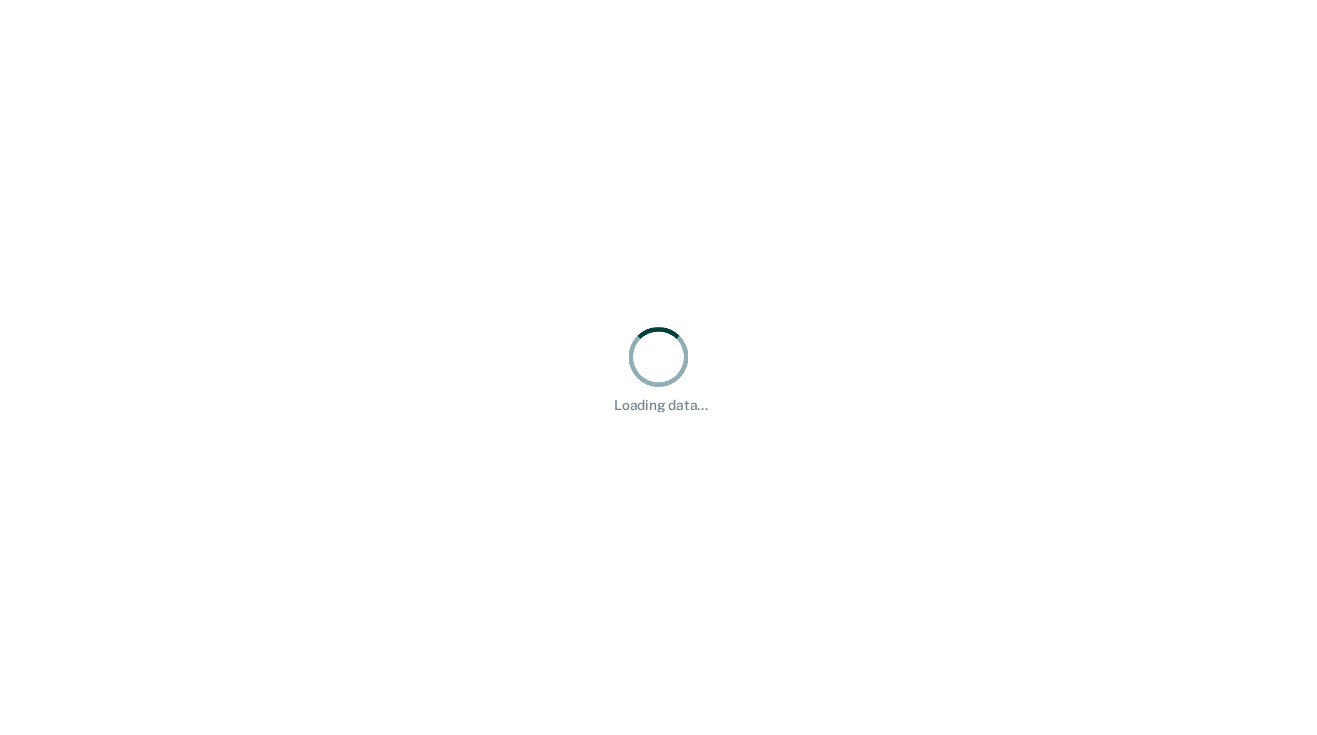 scroll, scrollTop: 0, scrollLeft: 0, axis: both 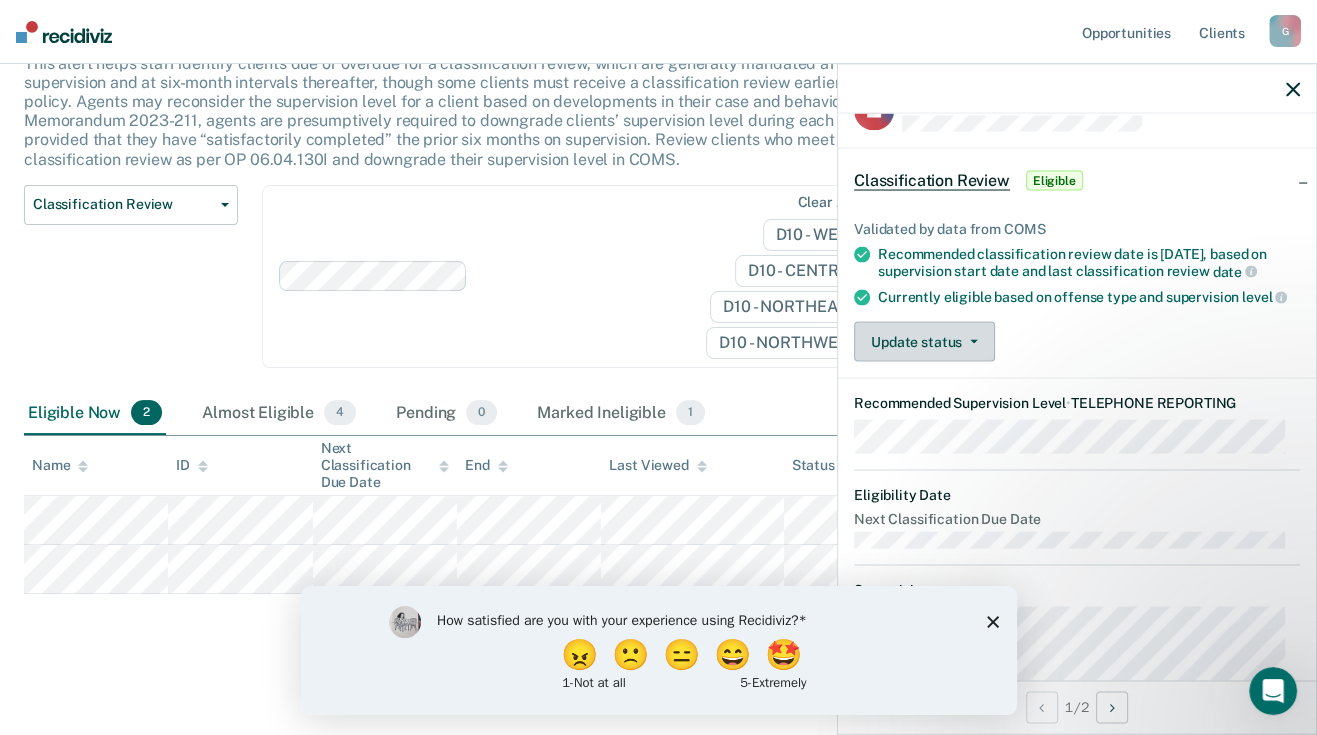 click on "Update status" at bounding box center [924, 342] 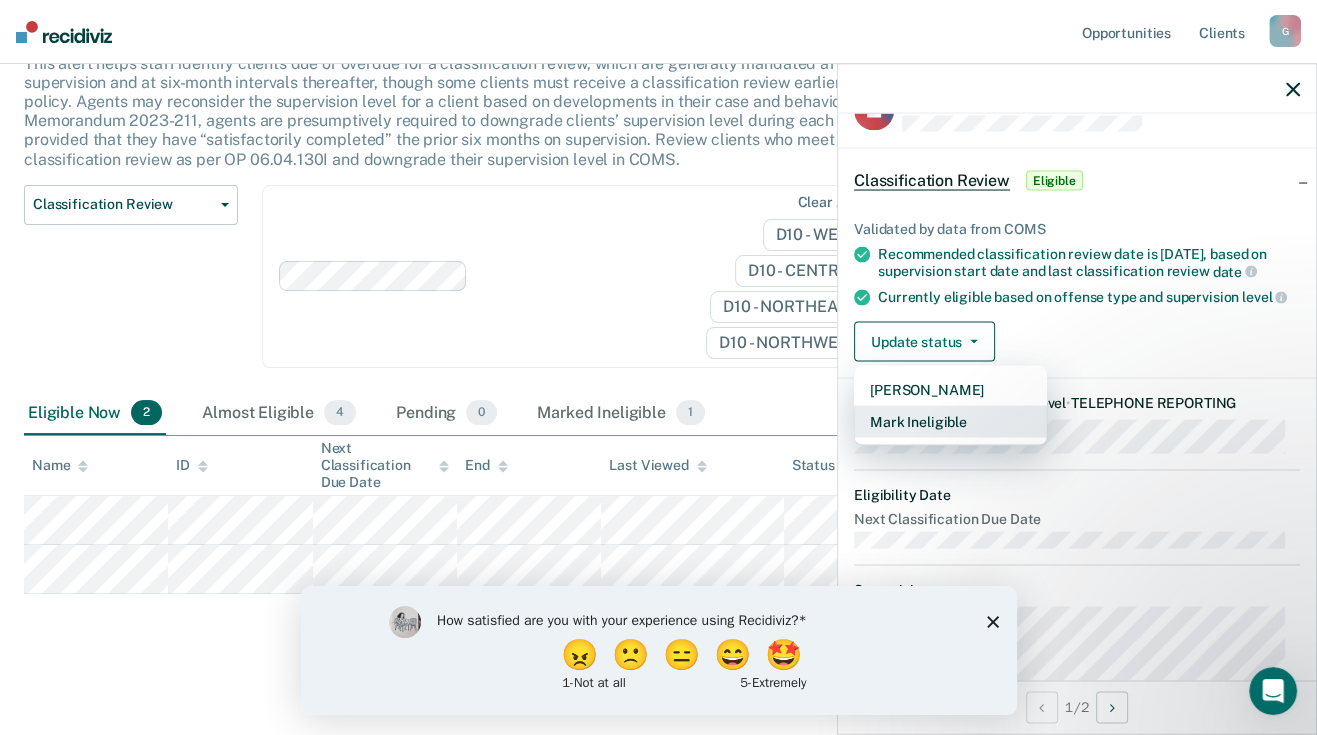 click on "Mark Ineligible" at bounding box center [950, 422] 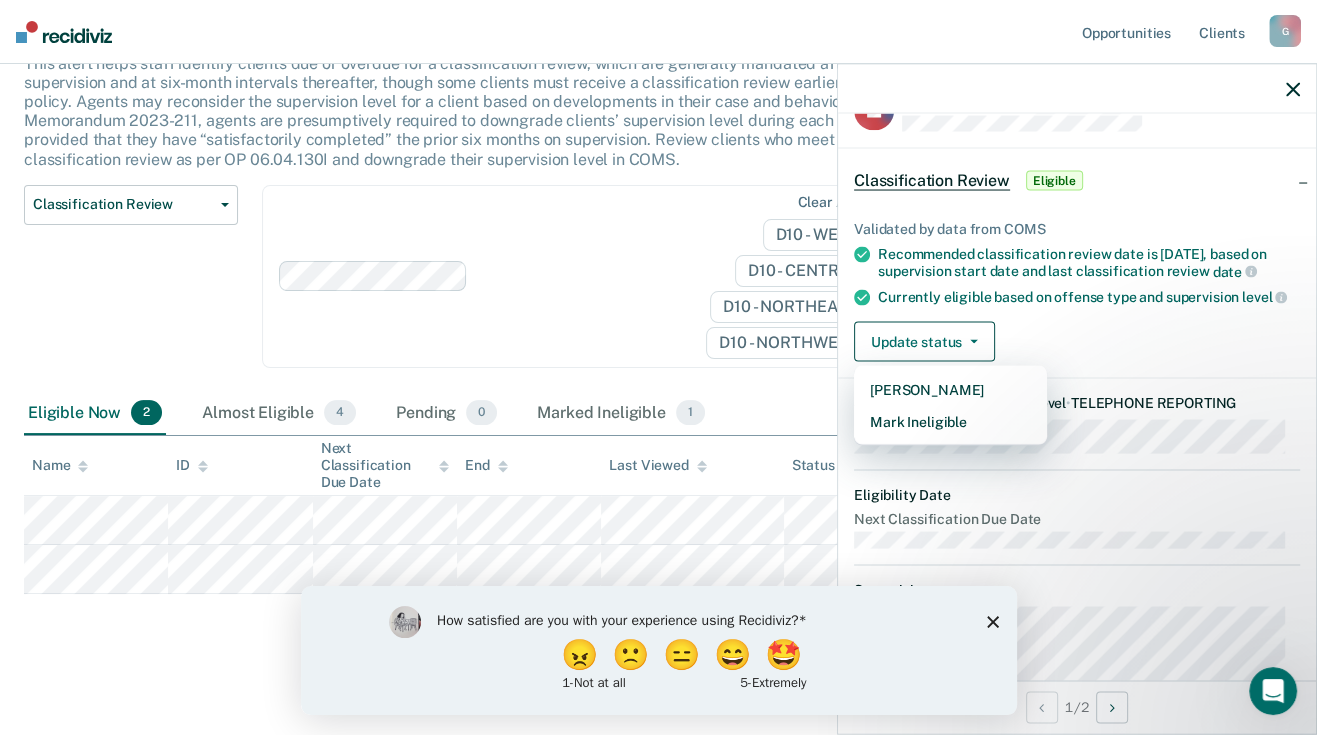 scroll, scrollTop: 0, scrollLeft: 0, axis: both 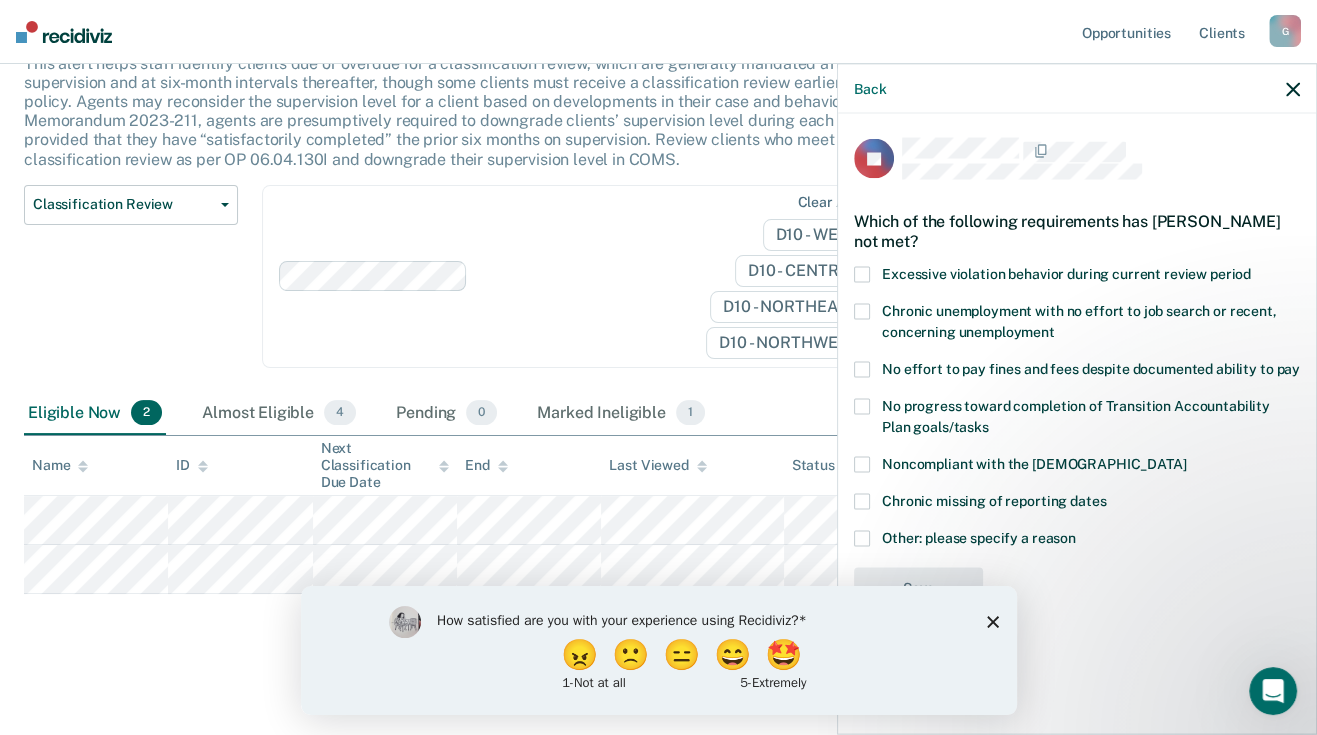 click at bounding box center (862, 538) 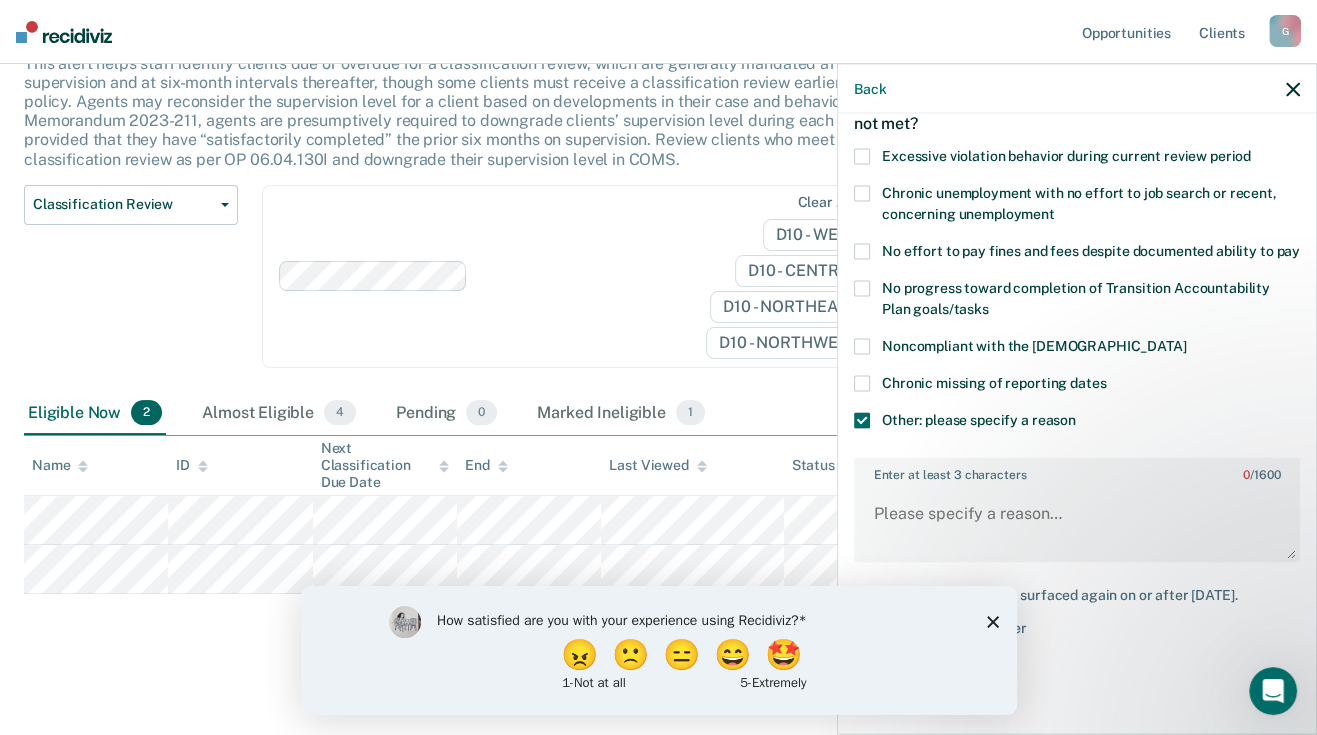 scroll, scrollTop: 134, scrollLeft: 0, axis: vertical 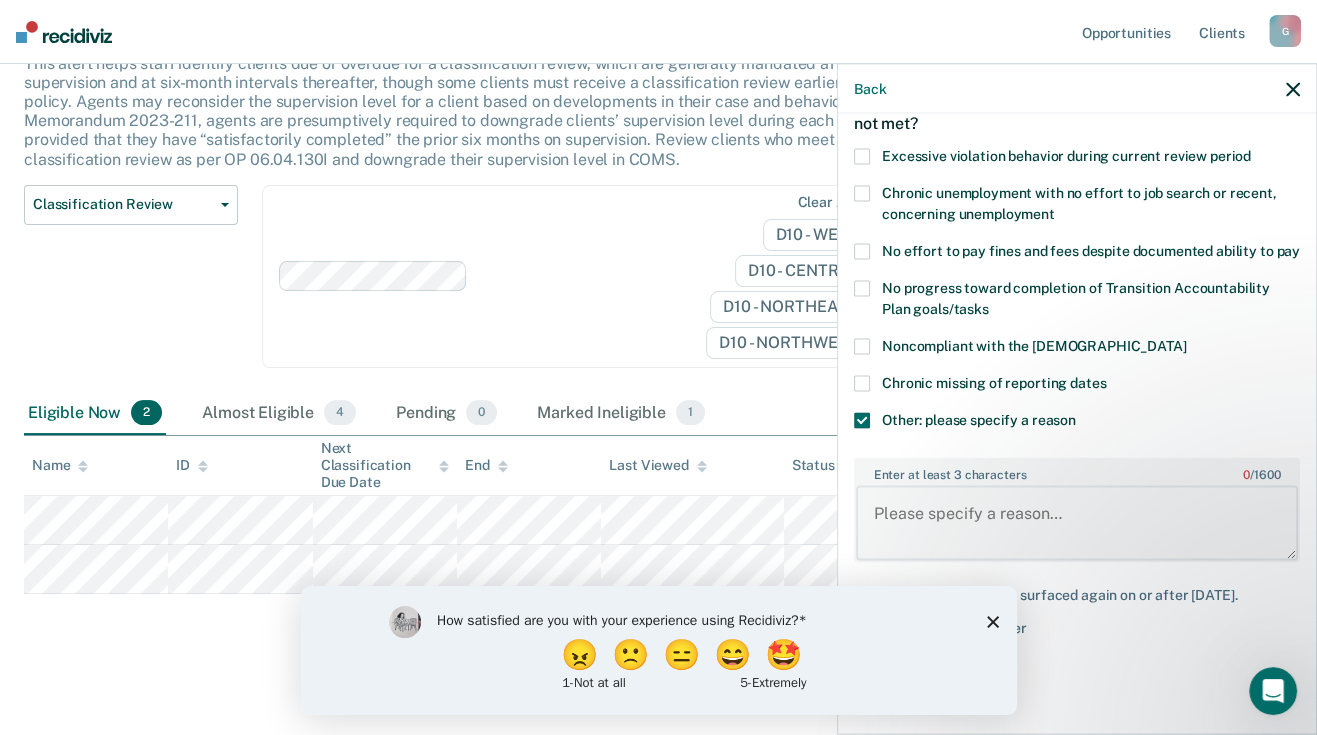 click on "Enter at least 3 characters 0  /  1600" at bounding box center (1077, 523) 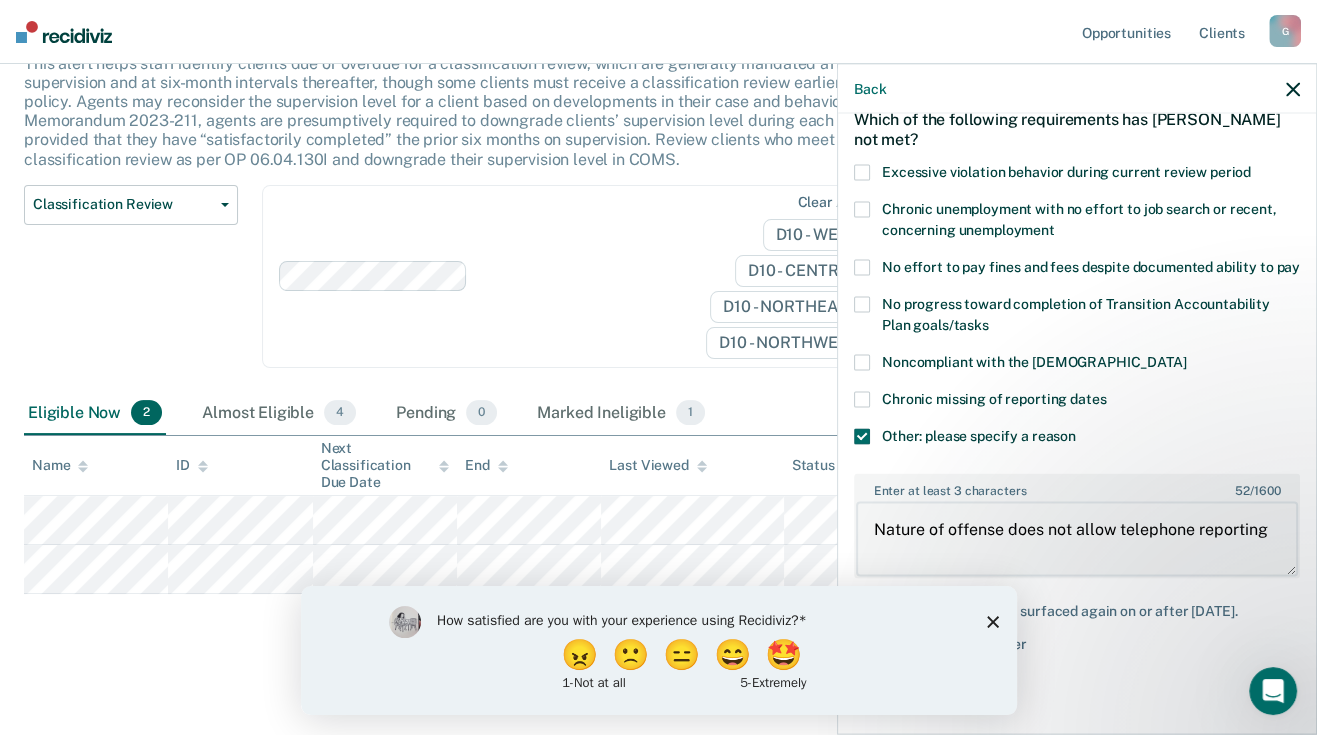 scroll, scrollTop: 134, scrollLeft: 0, axis: vertical 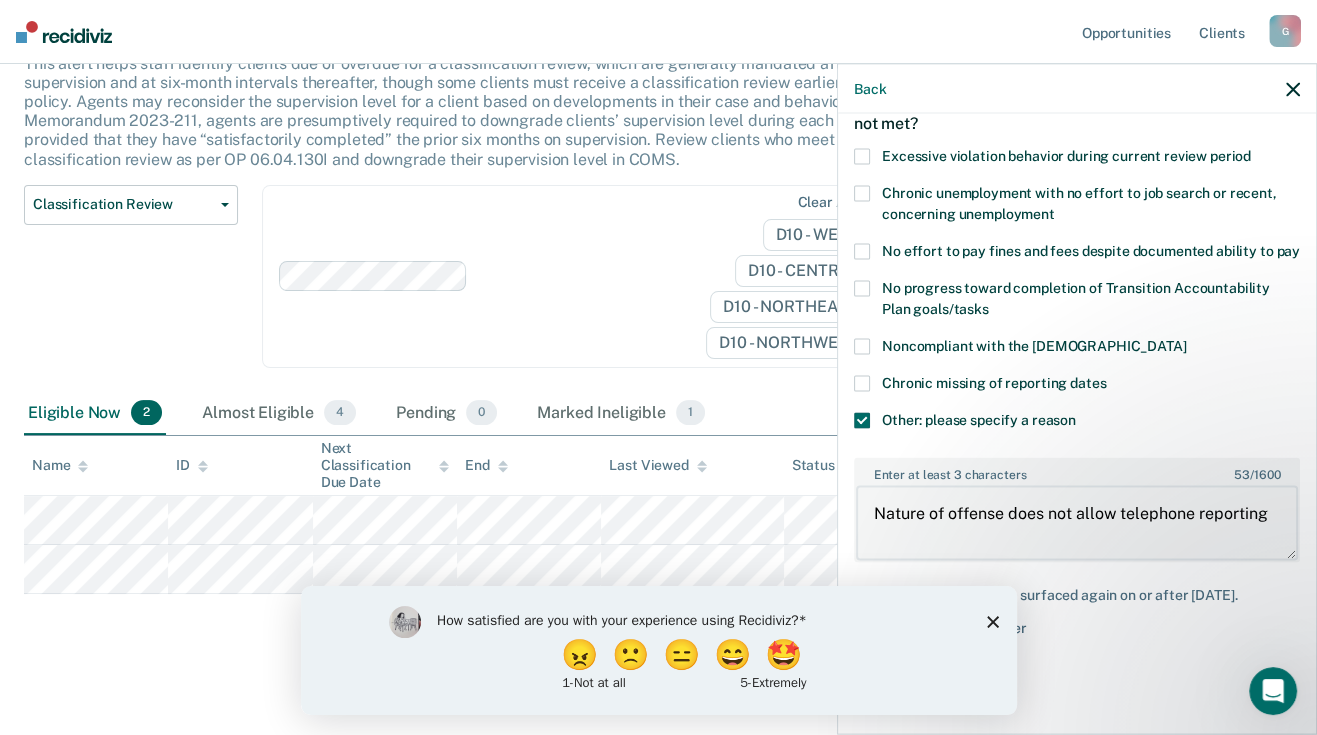 type on "Nature of offense does not allow telephone reporting" 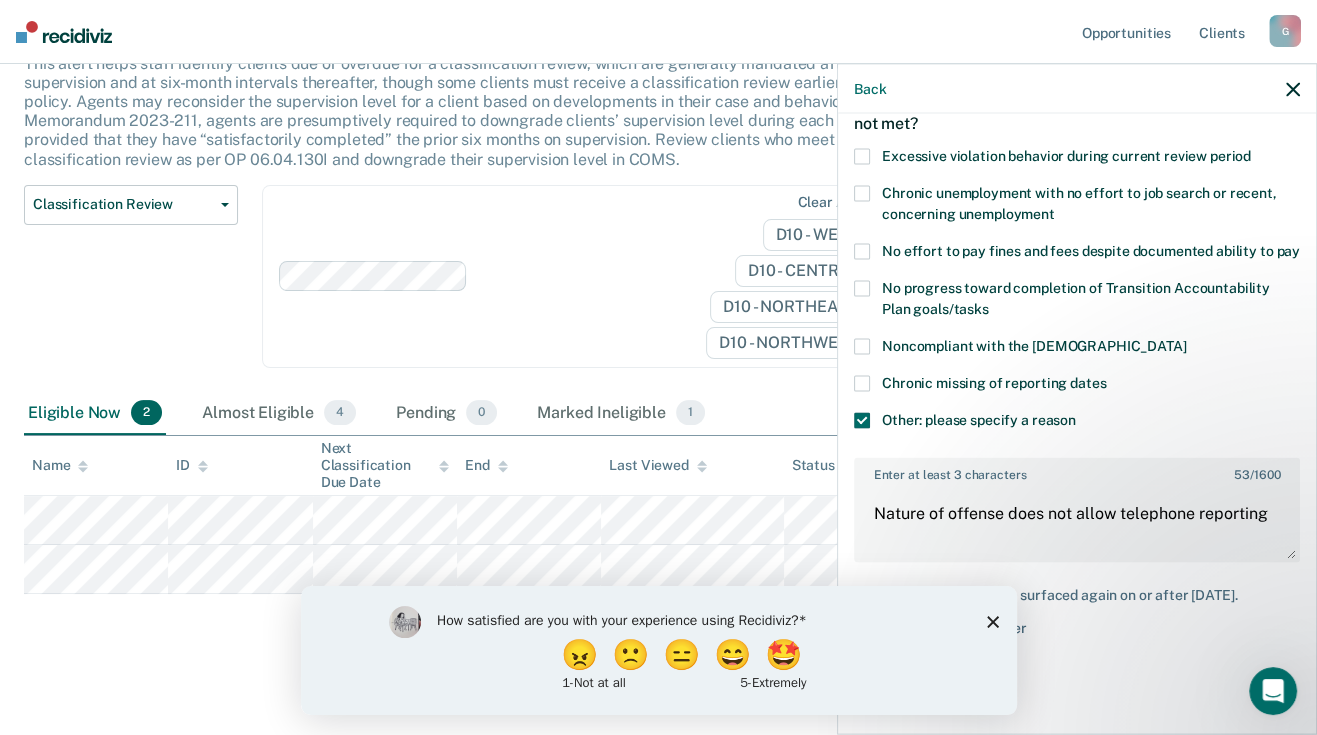 click 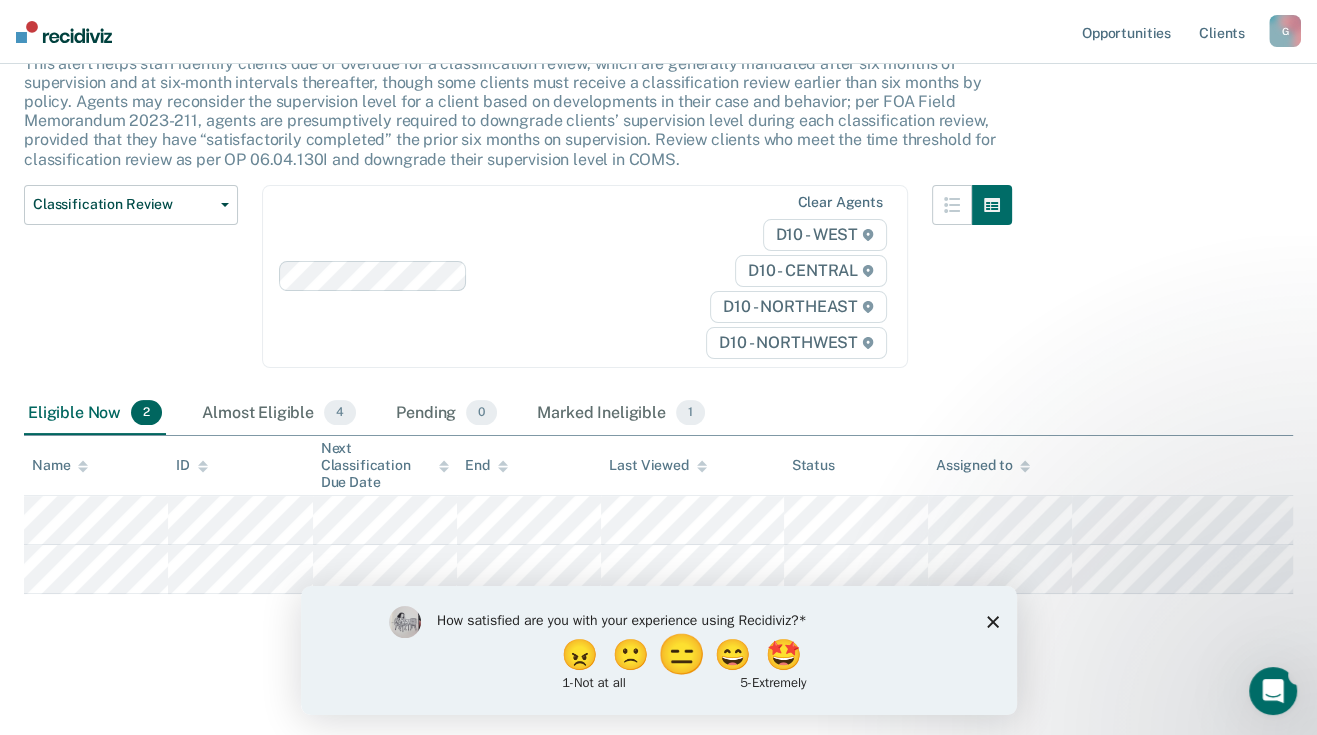 click on "😑" at bounding box center [682, 654] 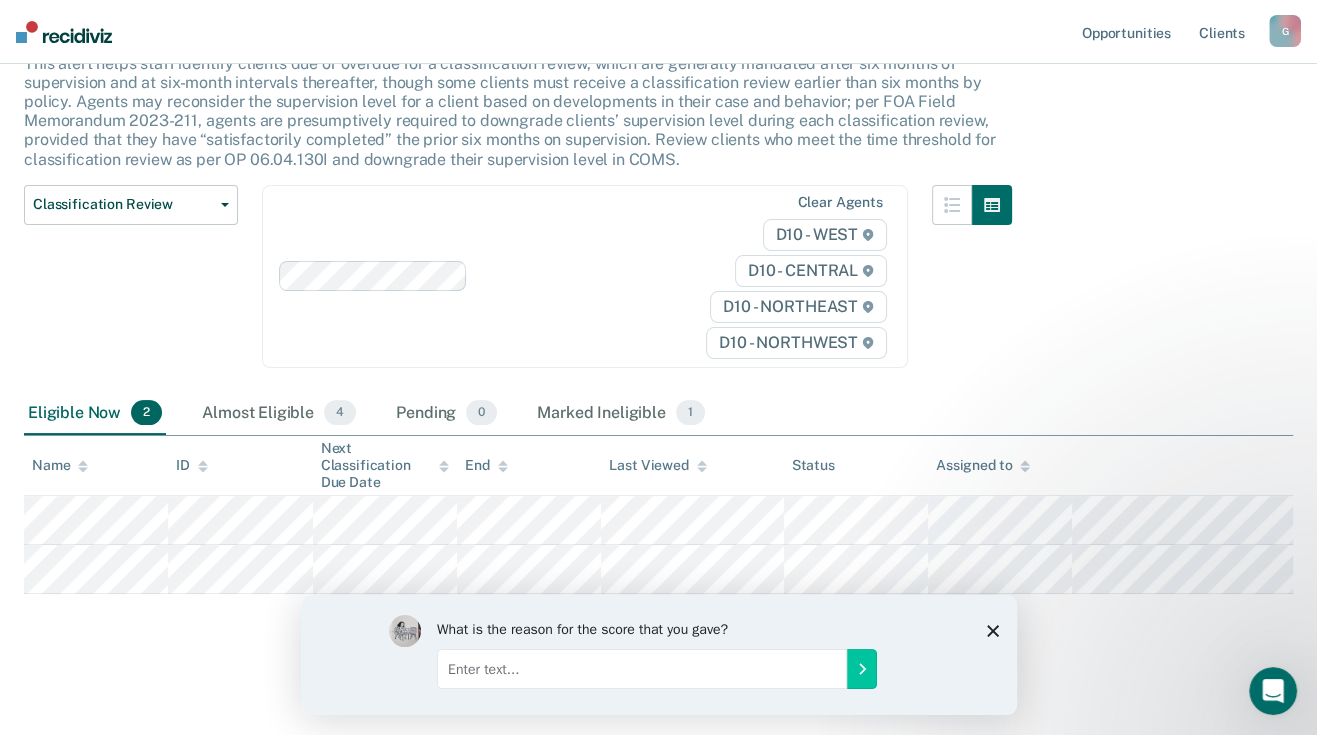 click at bounding box center (641, 668) 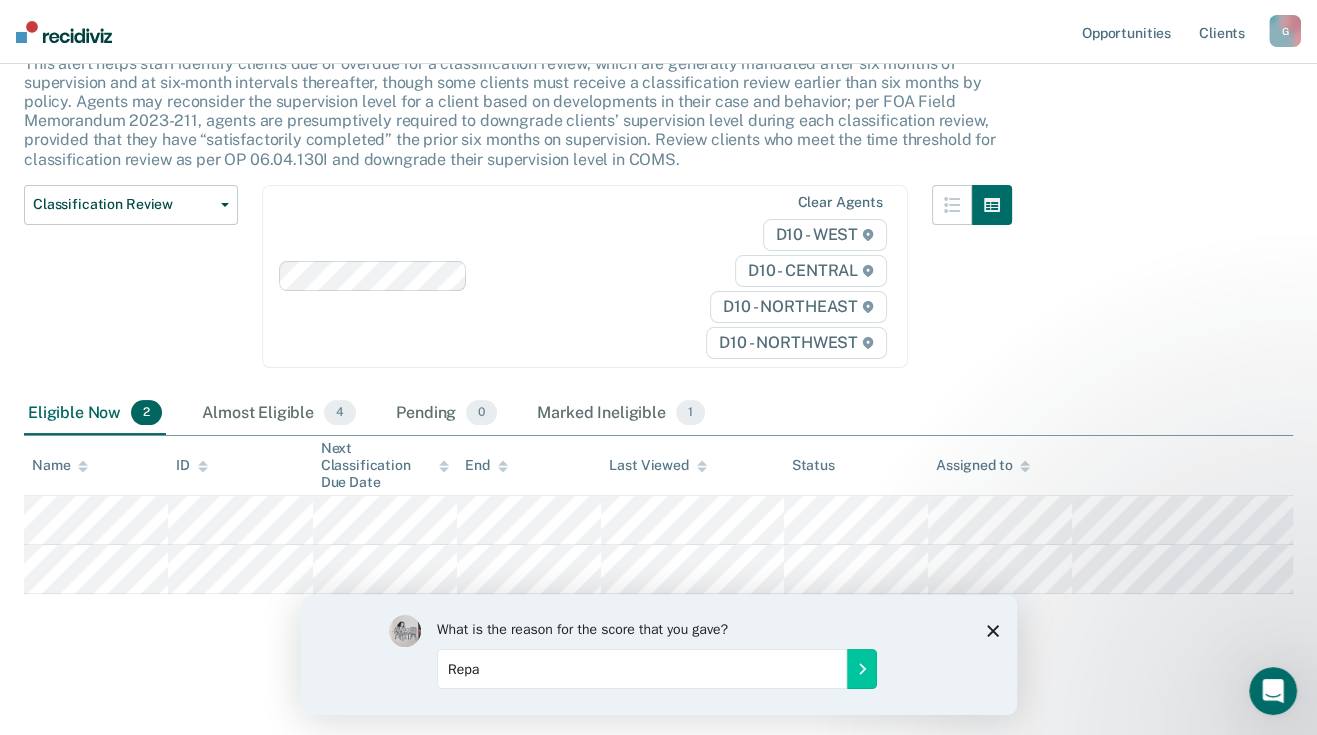 click on "Repa" at bounding box center [641, 668] 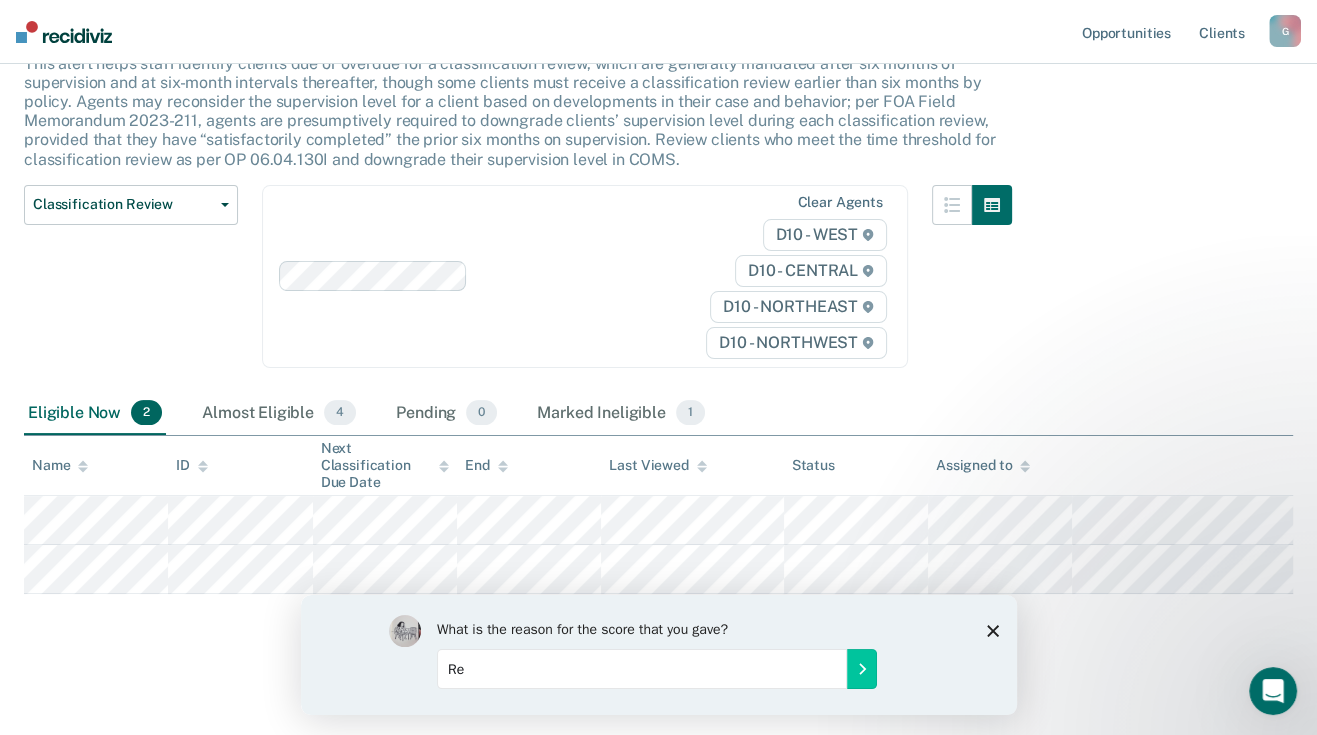 type on "R" 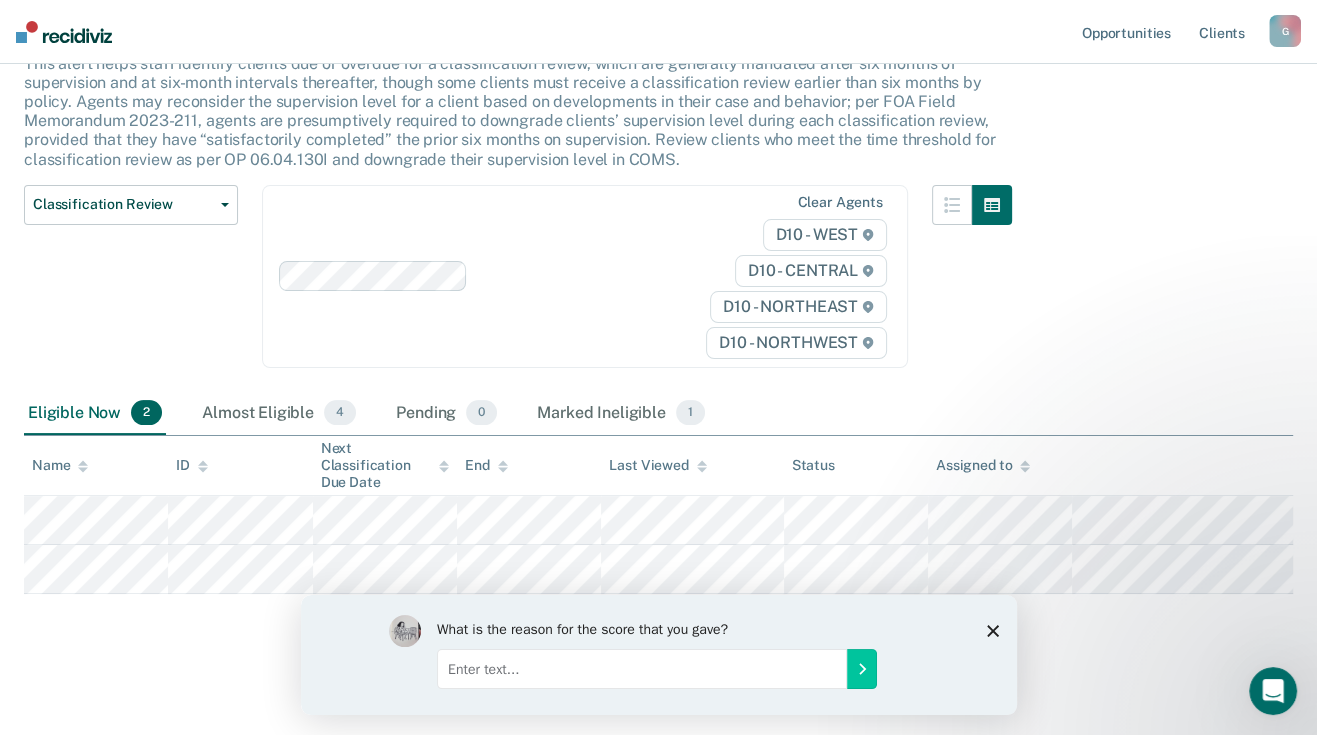type 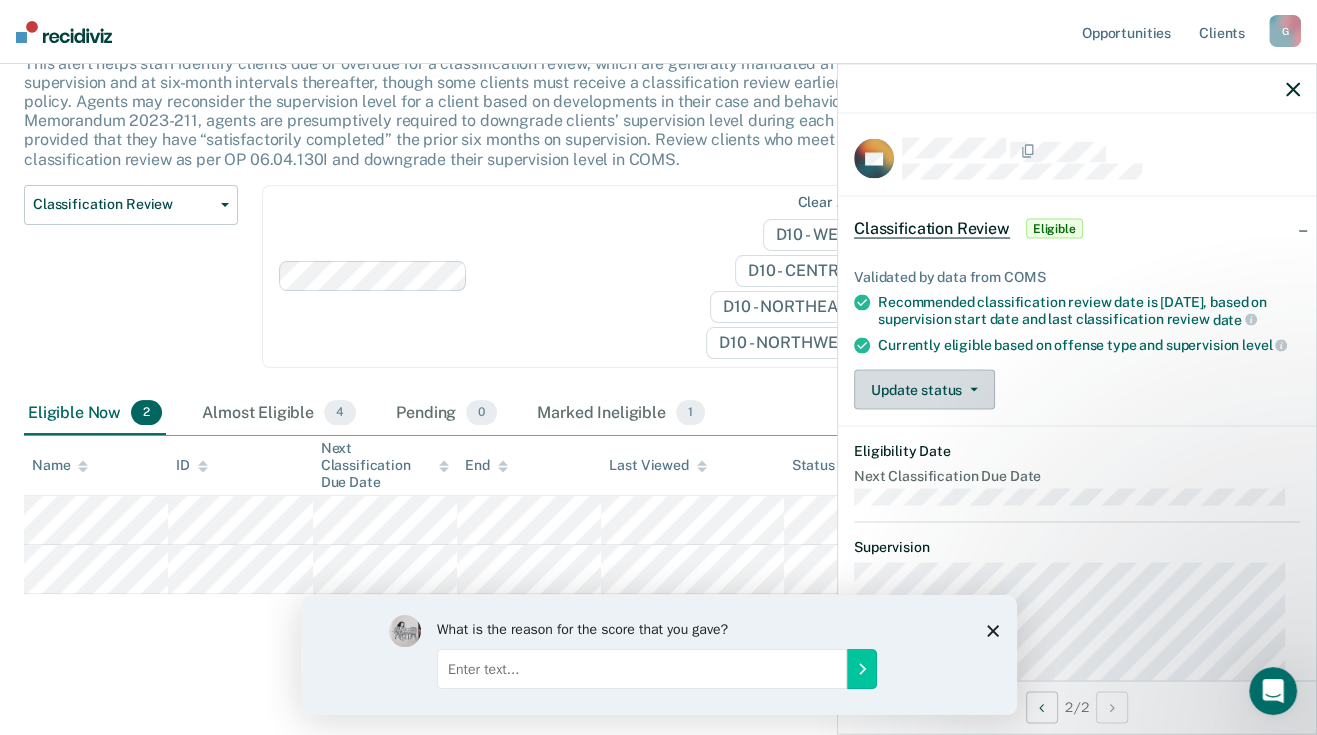 click on "Update status" at bounding box center [924, 390] 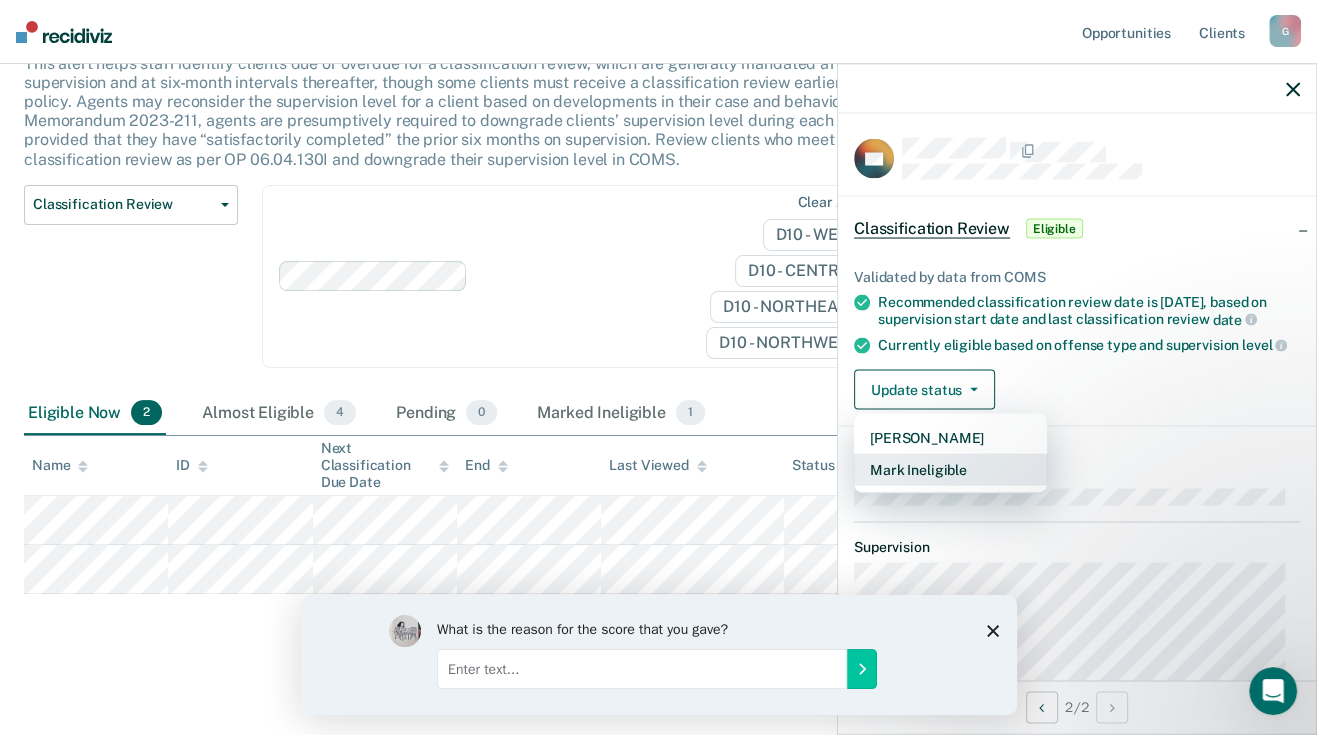 click on "Mark Ineligible" at bounding box center (950, 470) 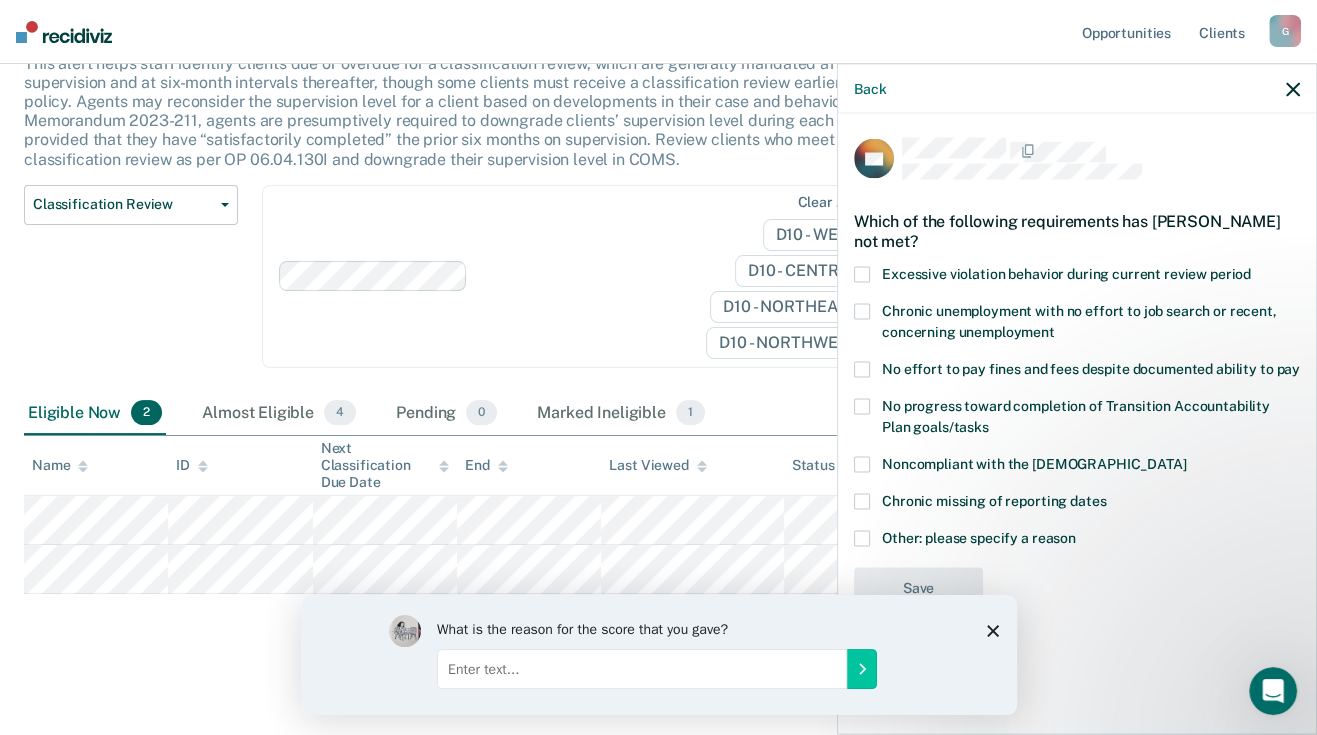 click at bounding box center [862, 369] 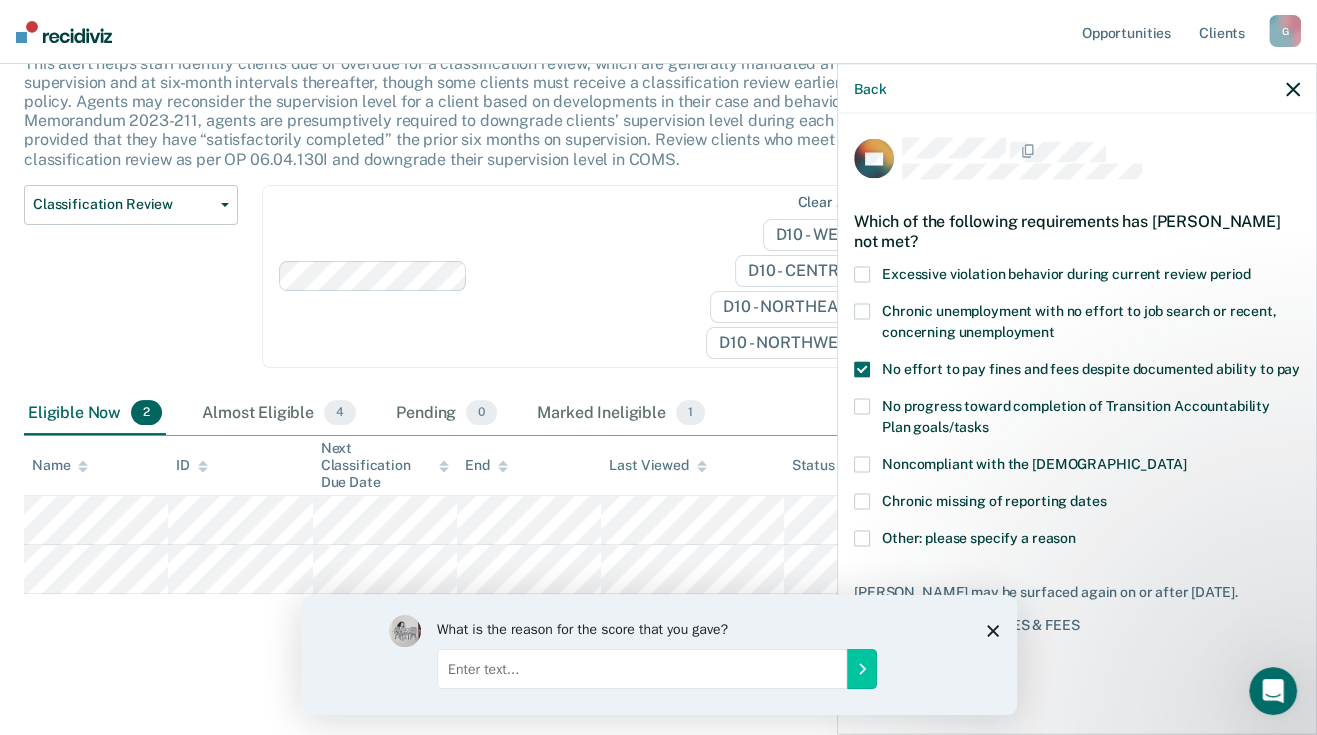 click at bounding box center (862, 311) 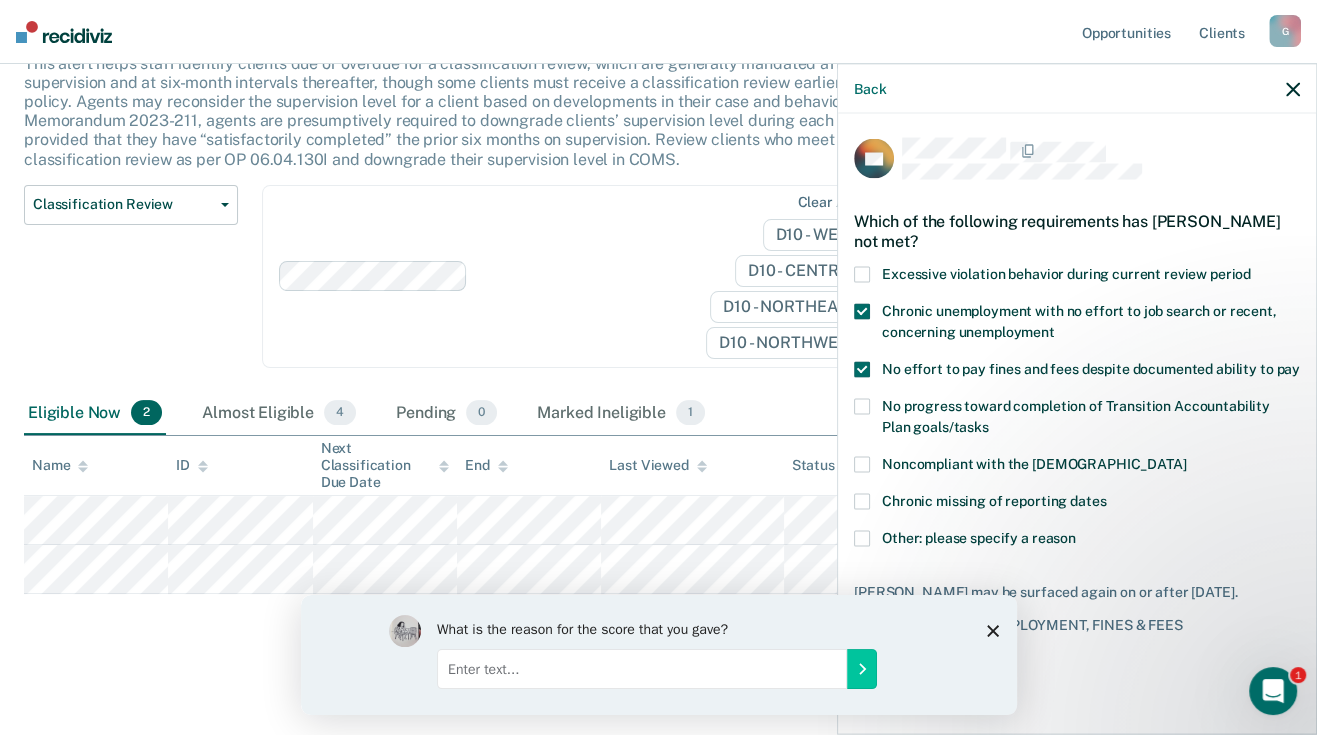 click 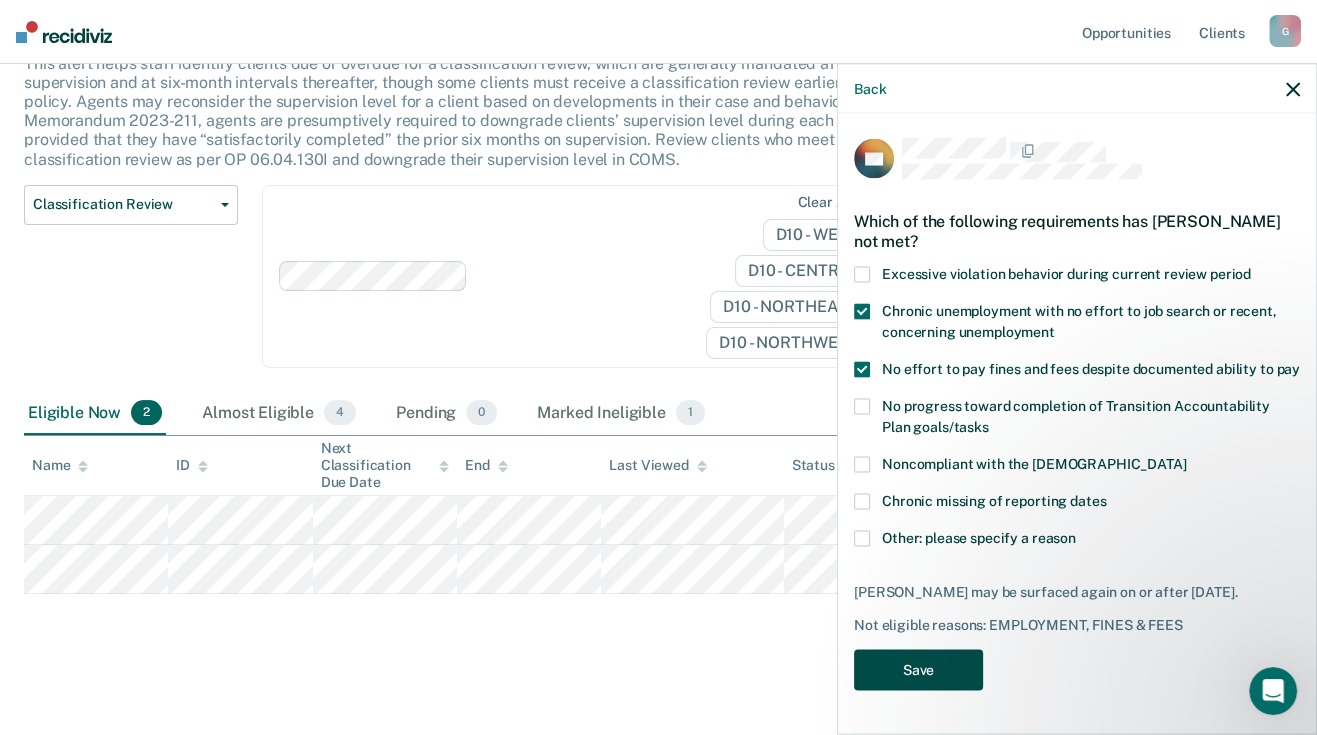 click on "Save" at bounding box center [918, 670] 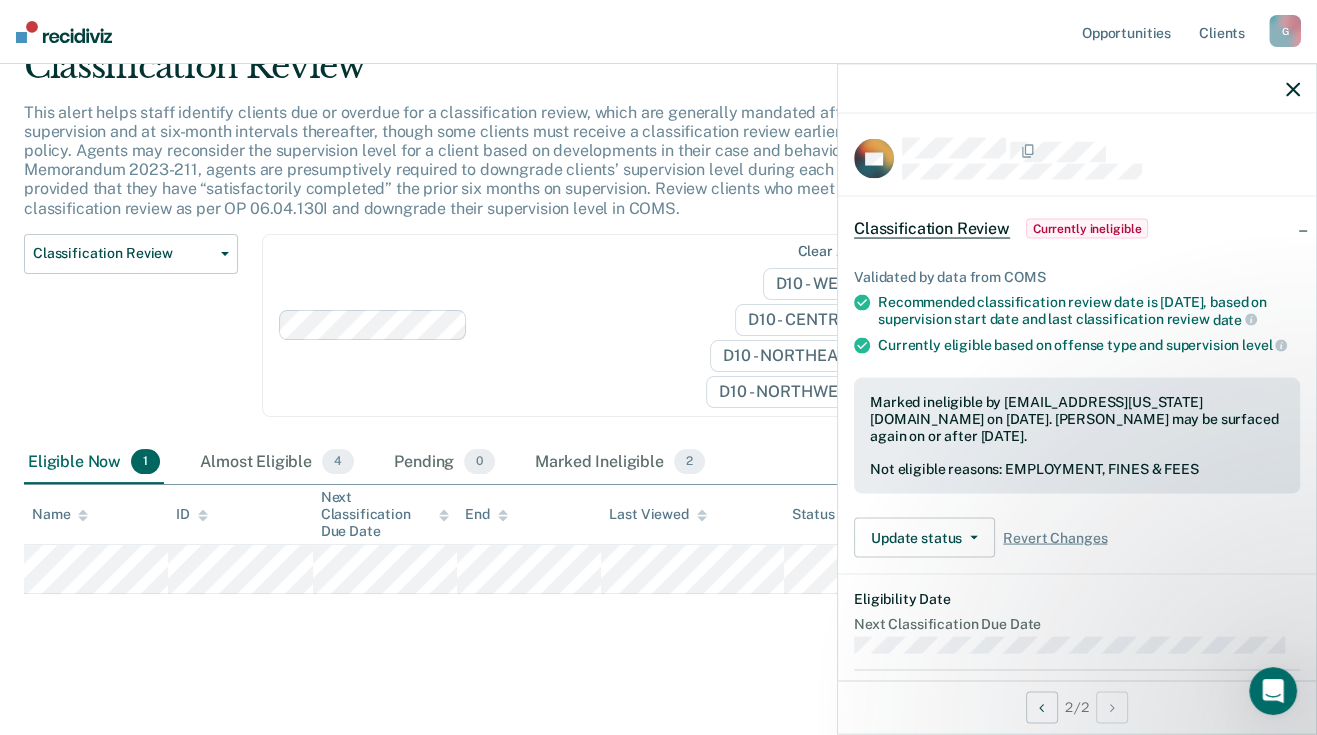 click on "End" at bounding box center (529, 514) 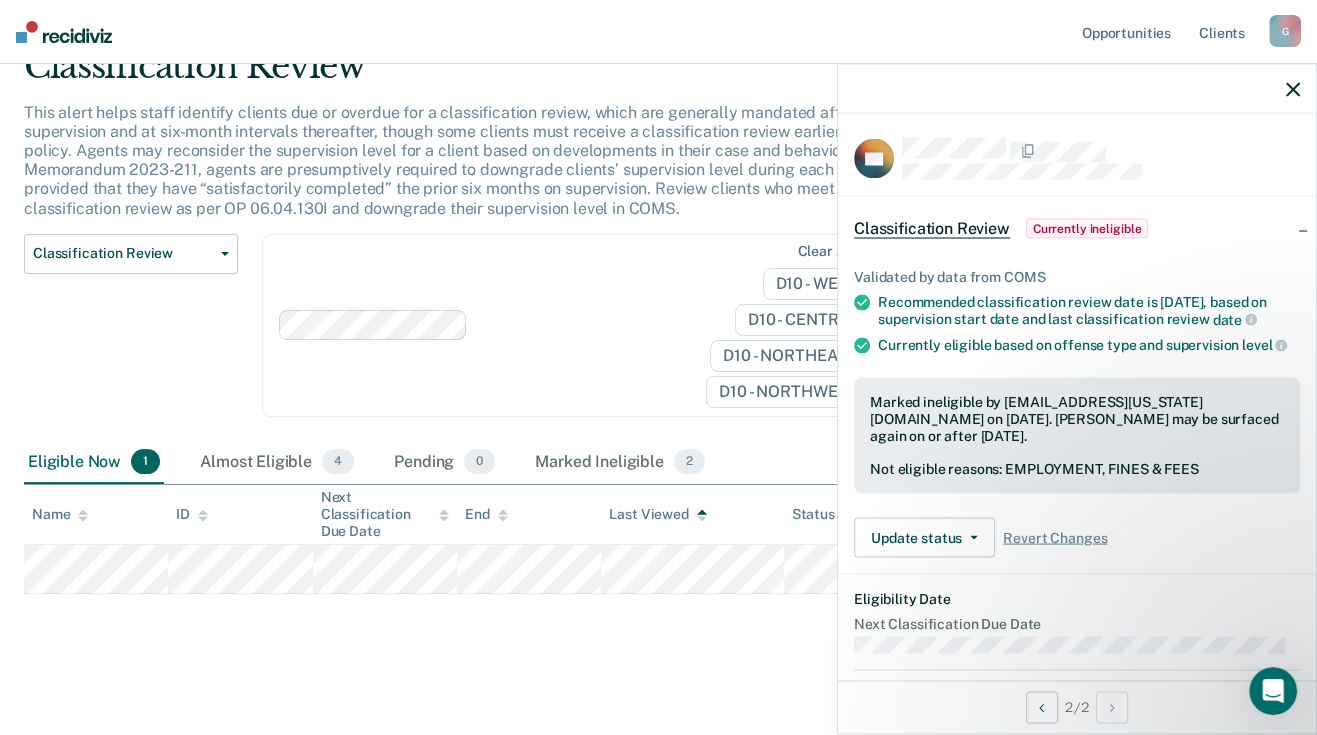 click 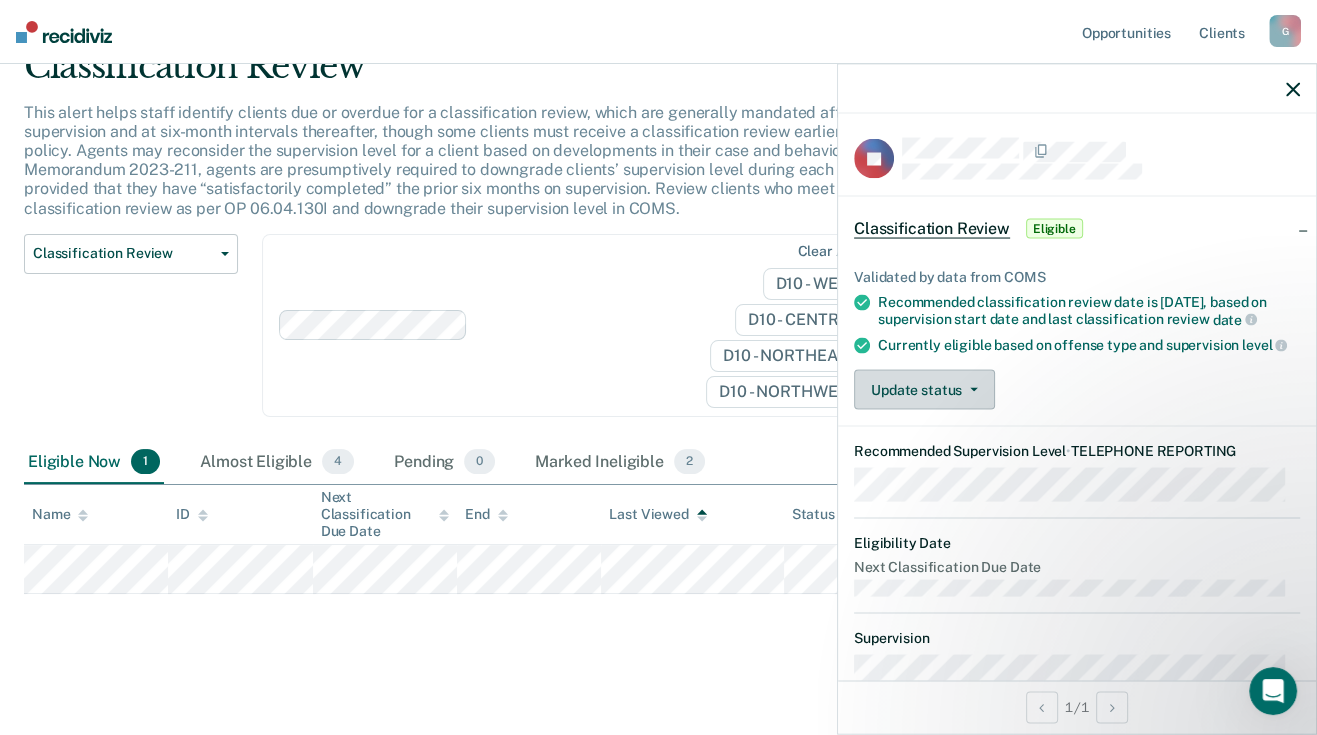 click on "Update status" at bounding box center (924, 390) 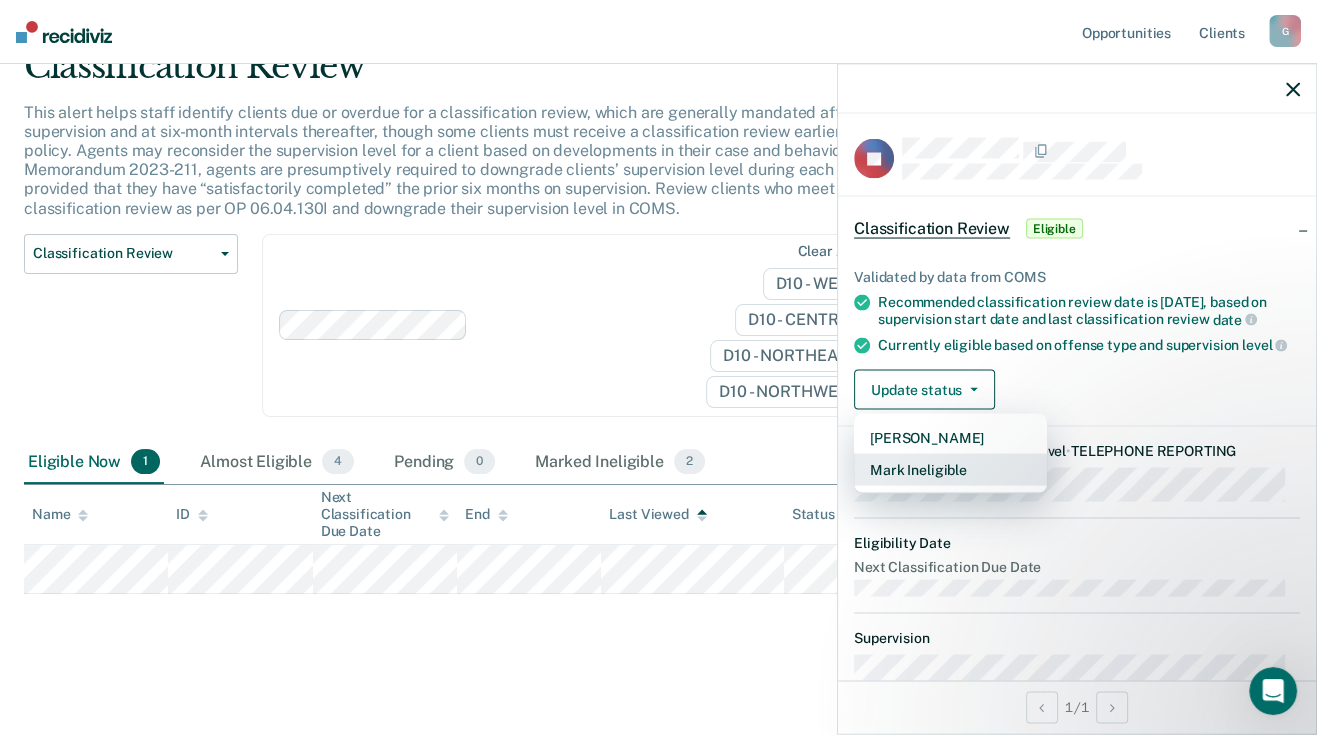click on "Mark Ineligible" at bounding box center [950, 470] 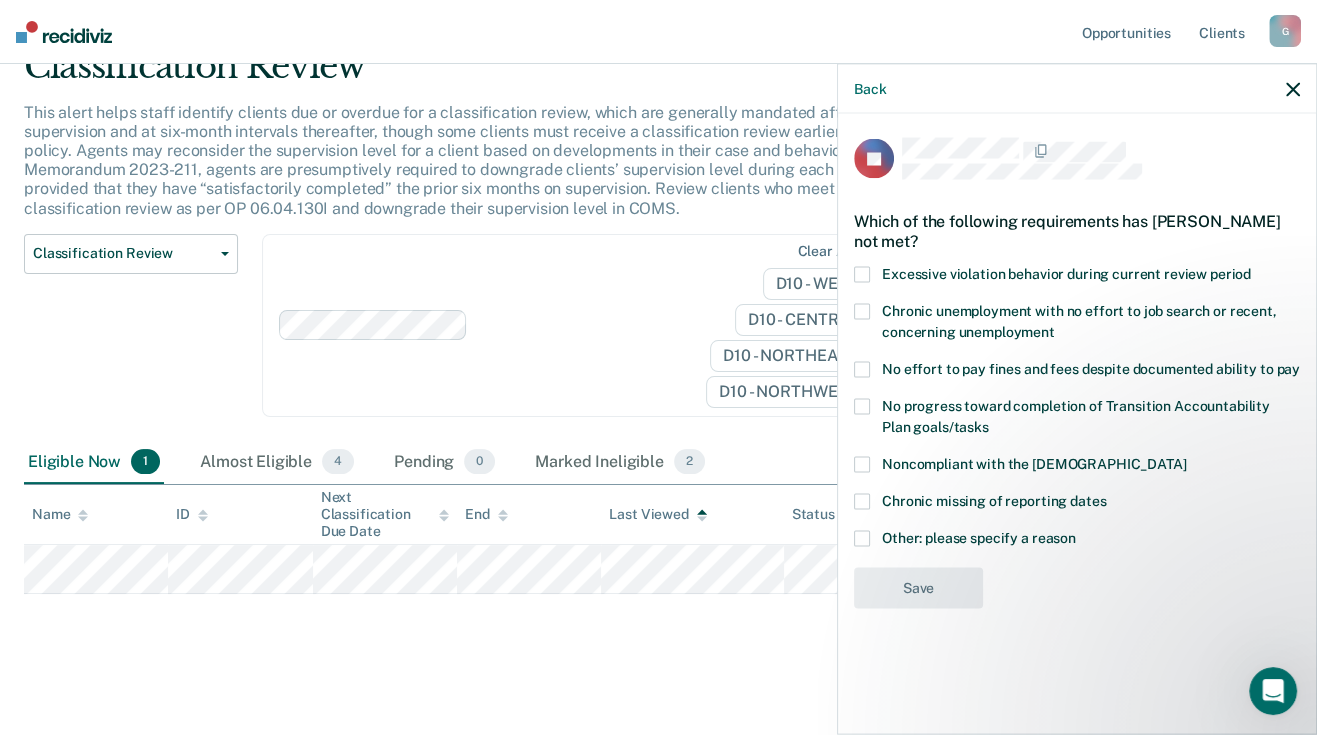 click at bounding box center (862, 538) 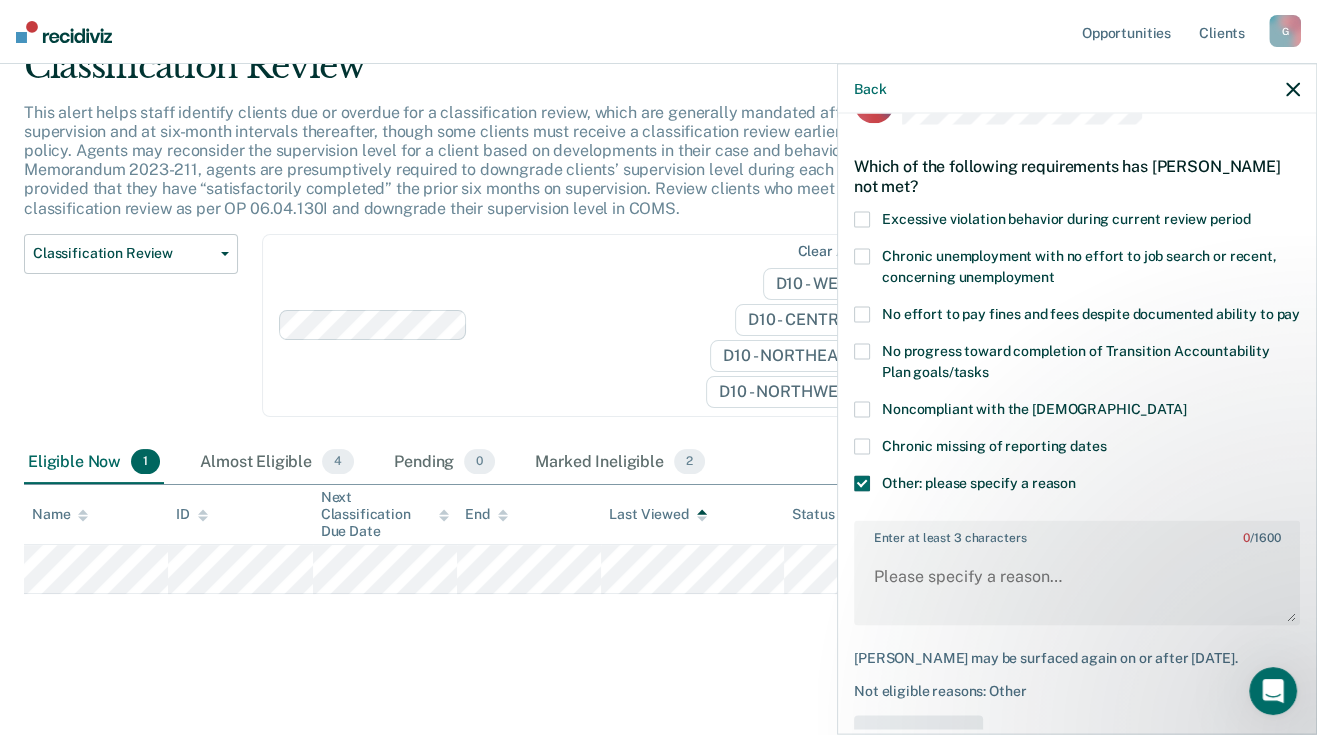 scroll, scrollTop: 134, scrollLeft: 0, axis: vertical 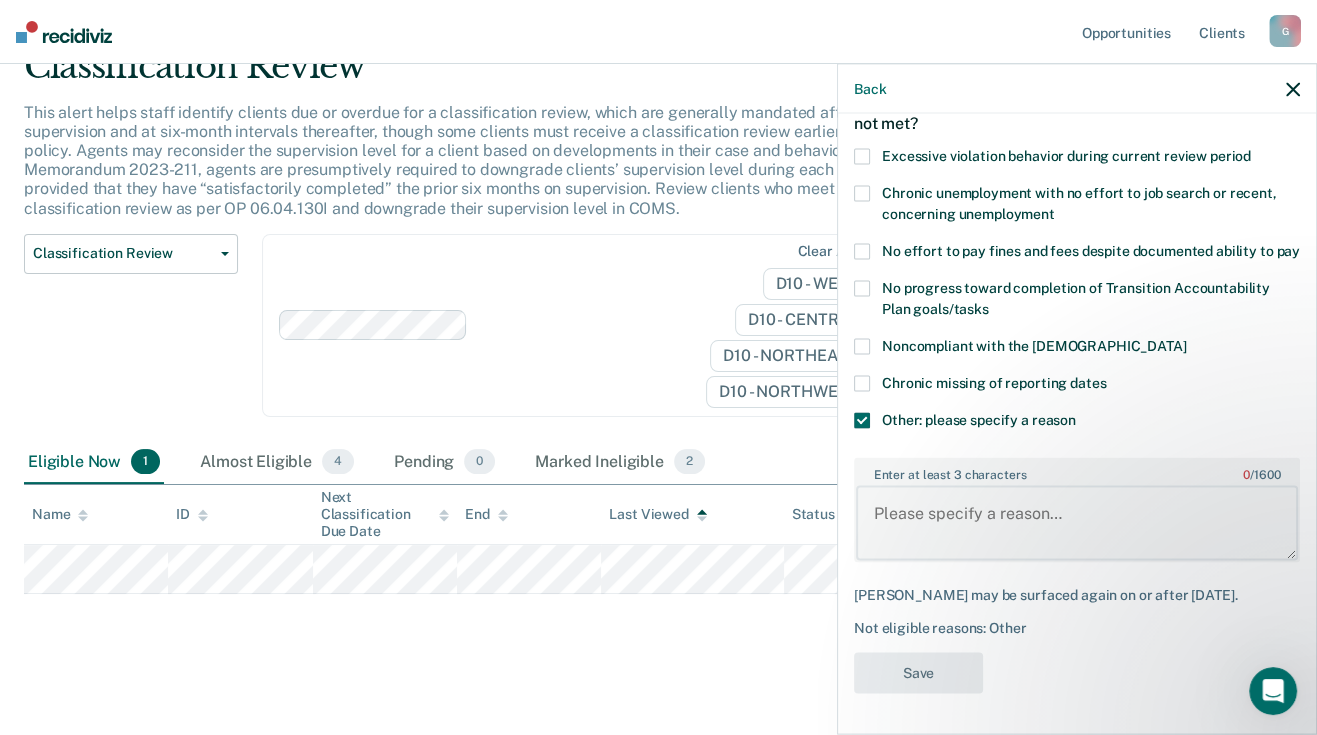click on "Enter at least 3 characters 0  /  1600" at bounding box center [1077, 523] 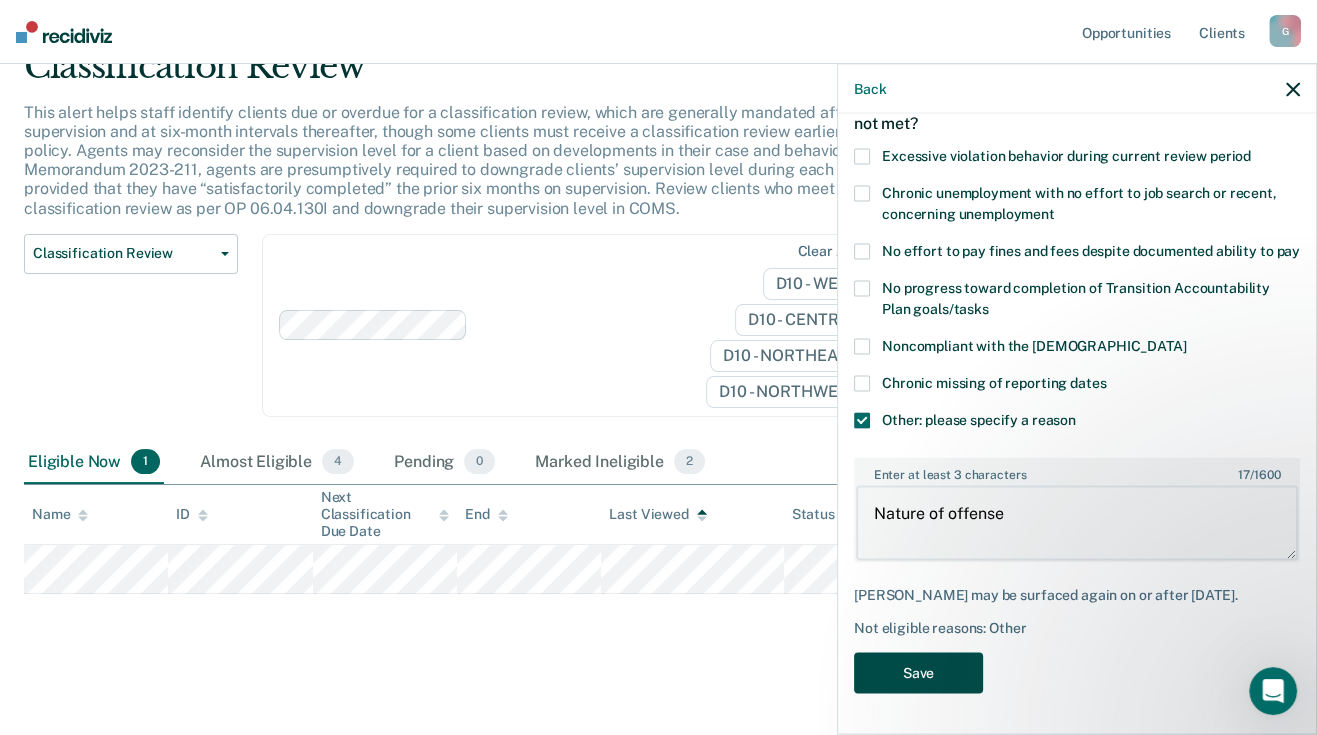 type on "Nature of offense" 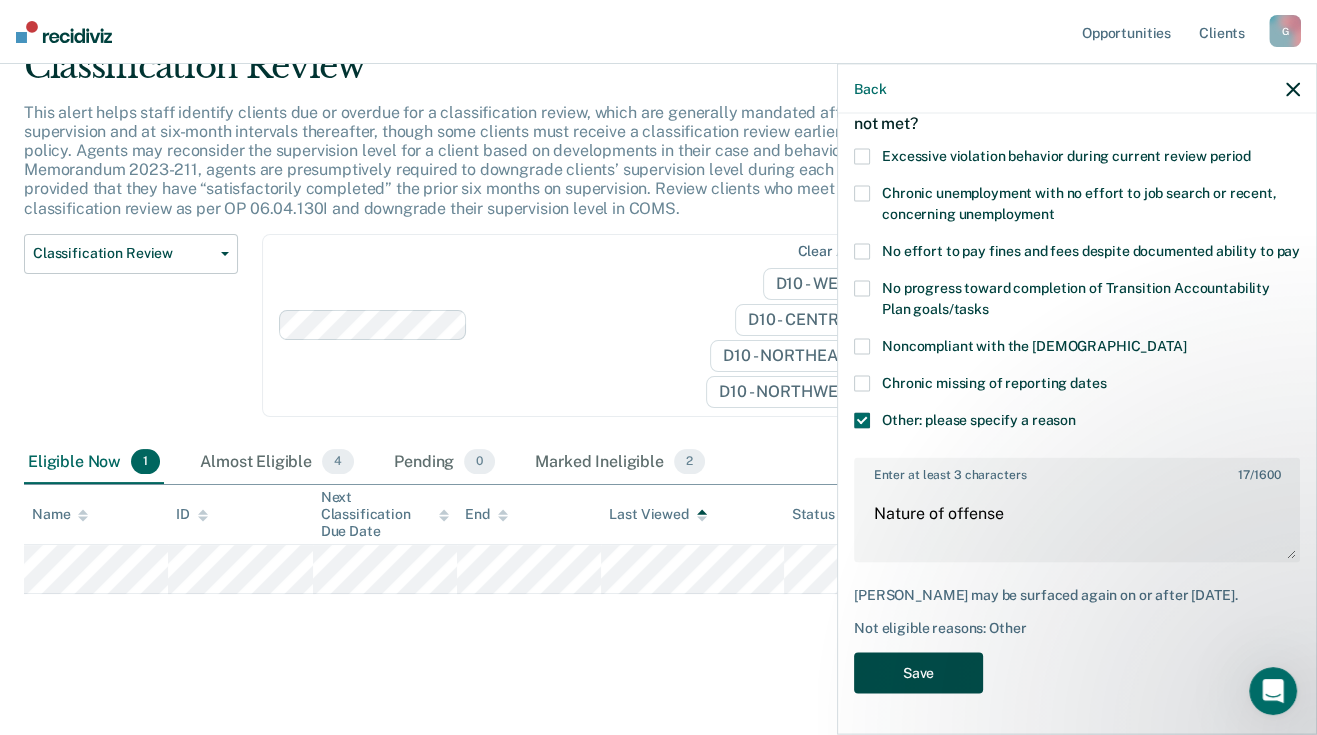 click on "Save" at bounding box center [918, 673] 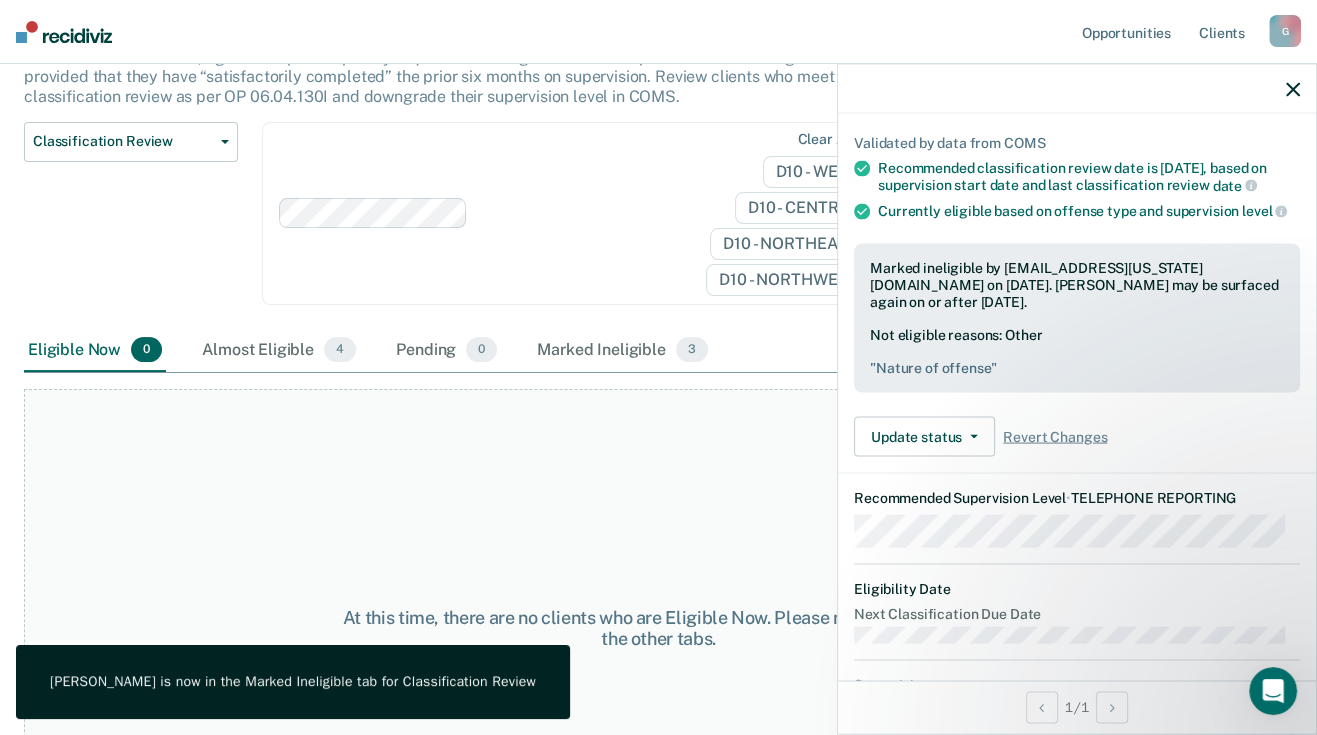 scroll, scrollTop: 0, scrollLeft: 0, axis: both 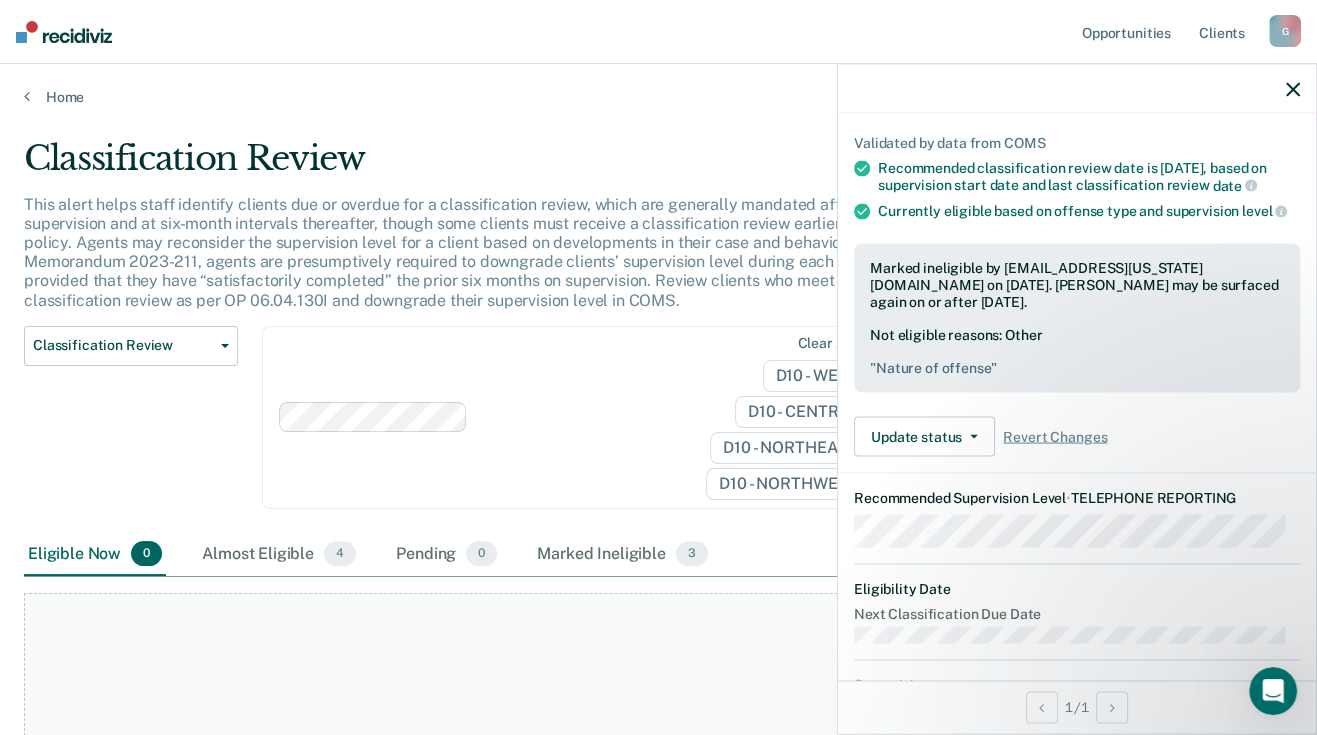 click 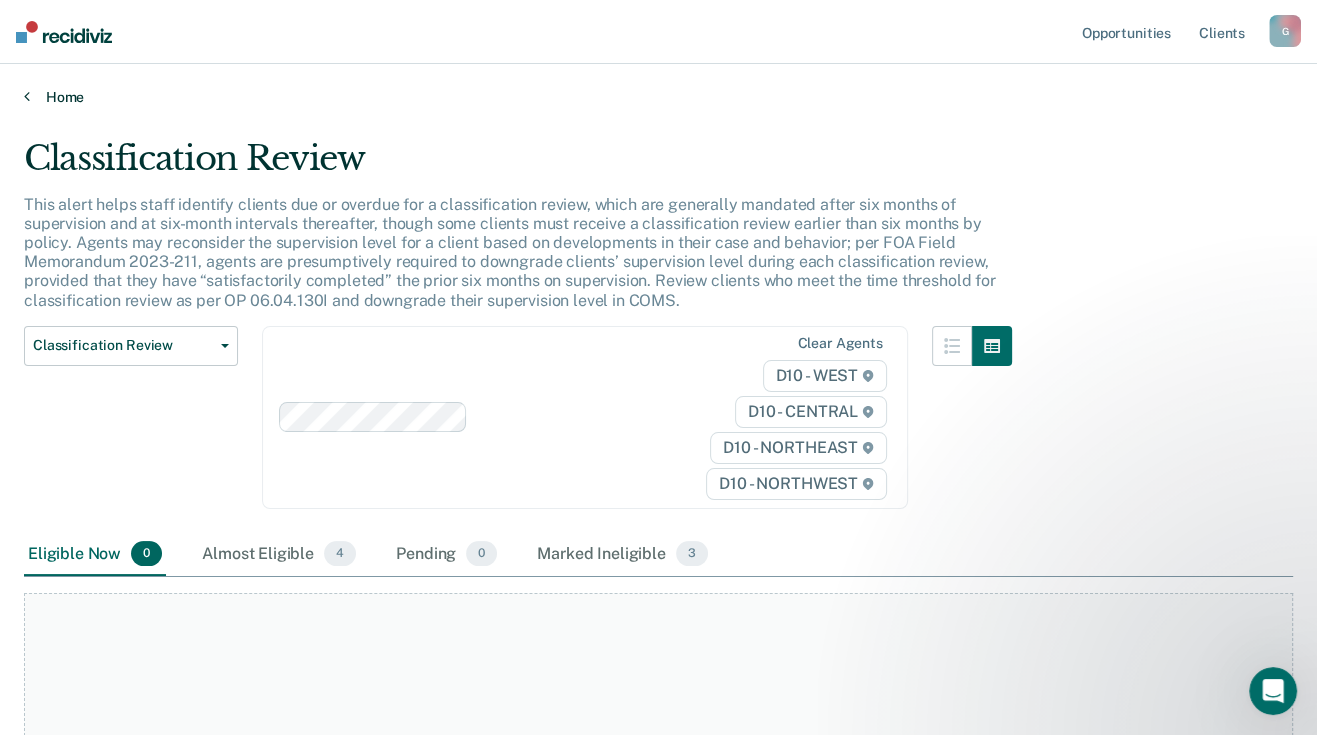 click at bounding box center [27, 96] 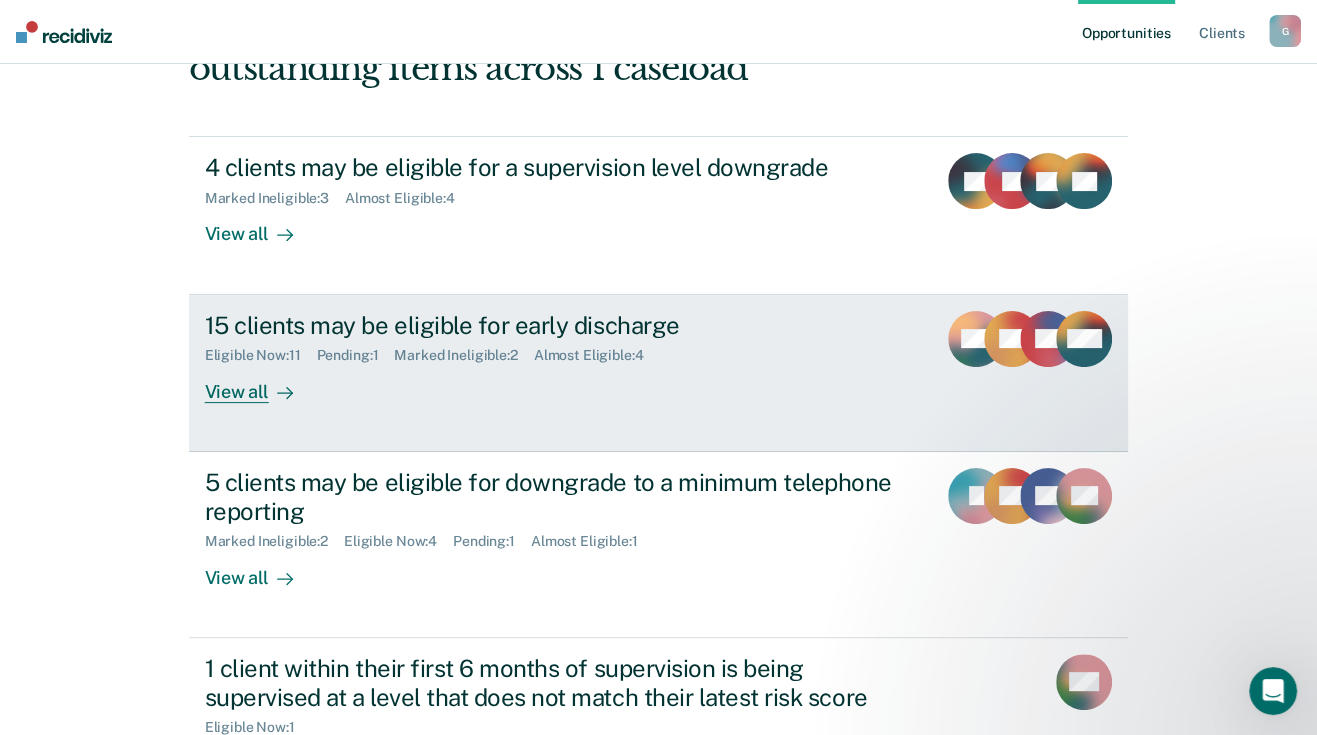 scroll, scrollTop: 300, scrollLeft: 0, axis: vertical 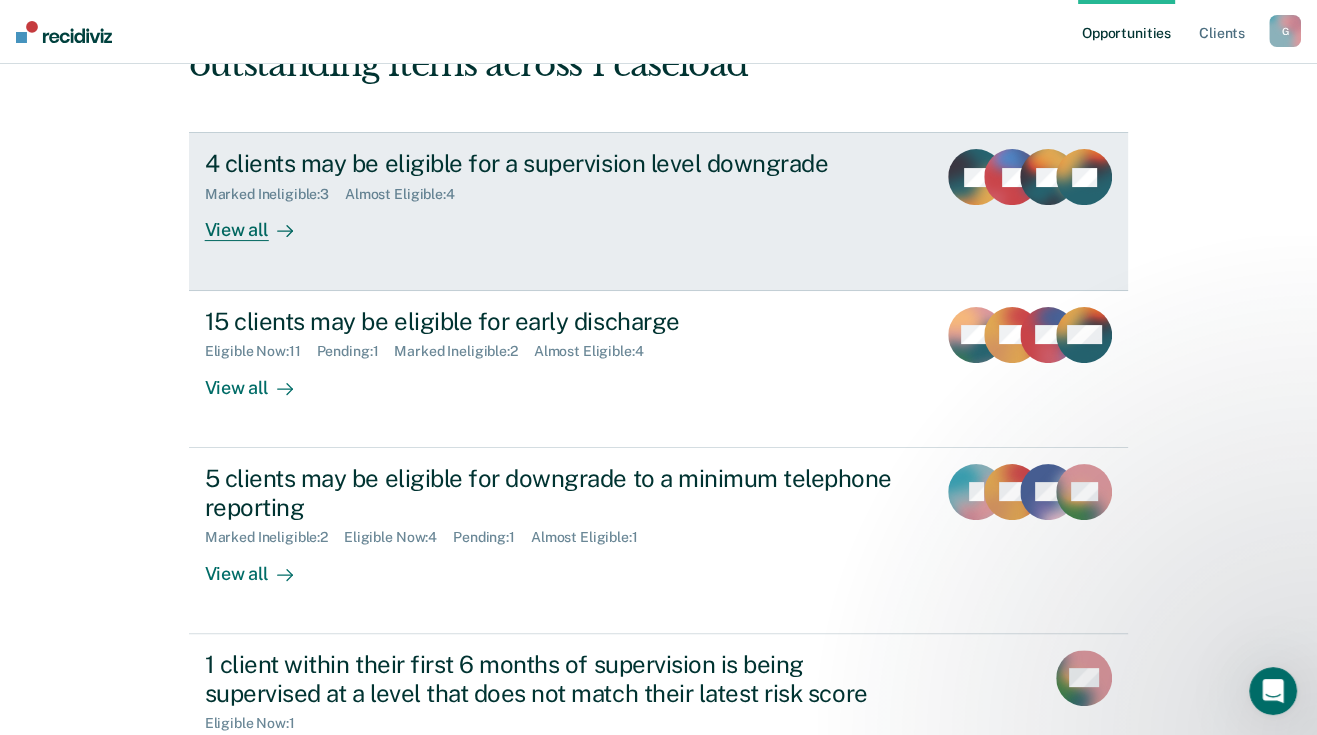 click on "View all" at bounding box center [261, 222] 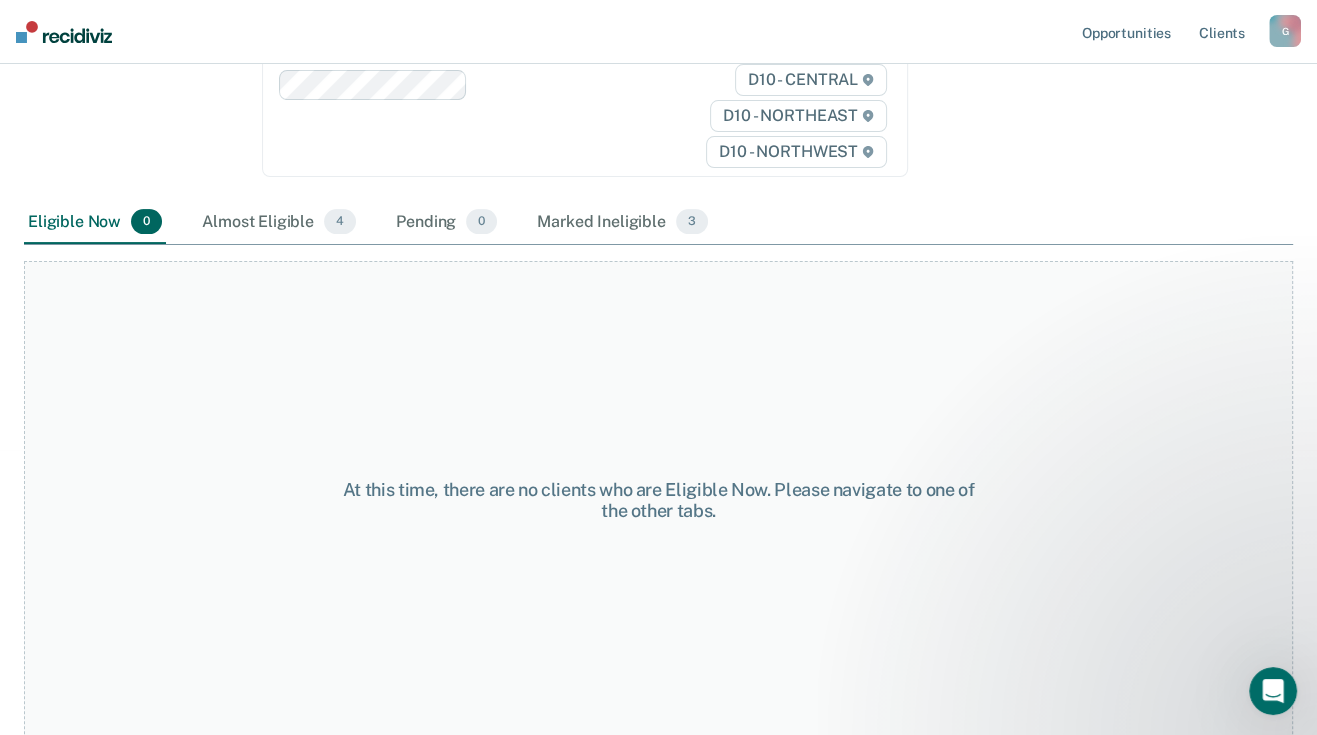 scroll, scrollTop: 0, scrollLeft: 0, axis: both 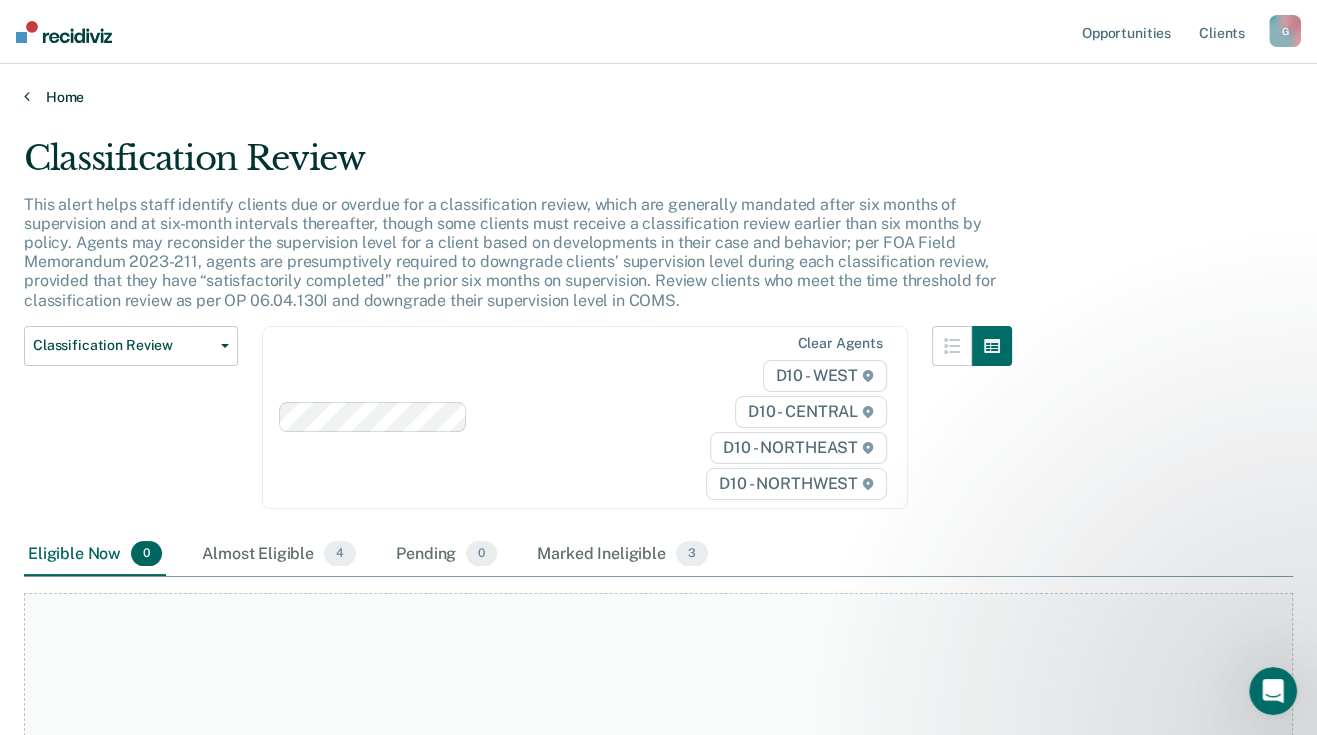 click at bounding box center [27, 96] 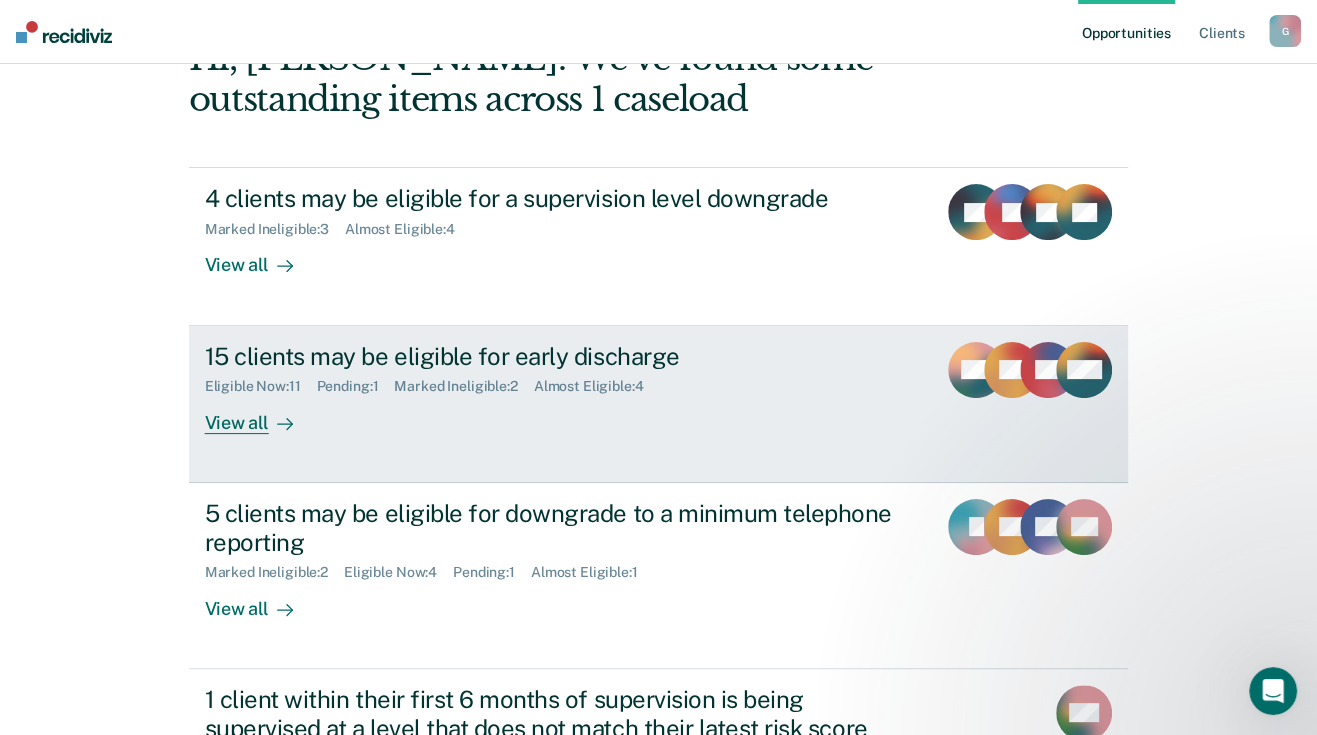 scroll, scrollTop: 300, scrollLeft: 0, axis: vertical 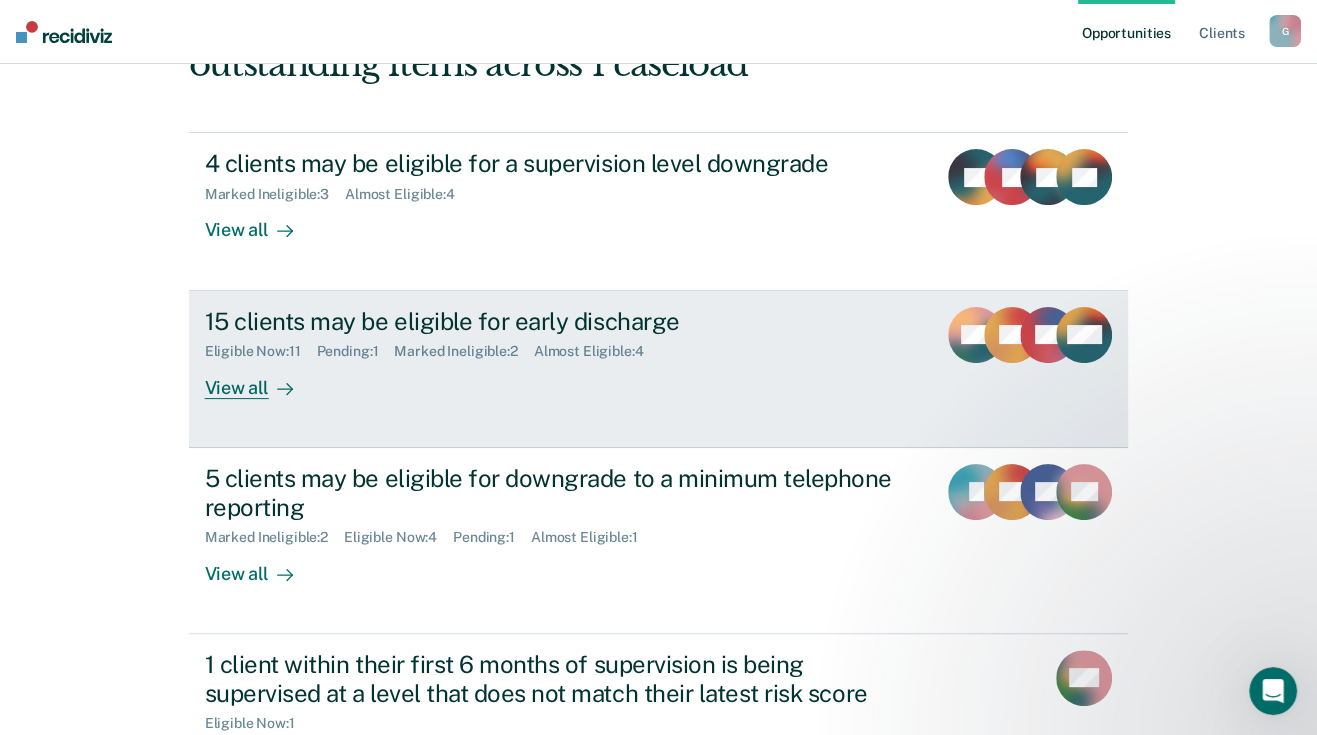 click on "View all" at bounding box center [261, 379] 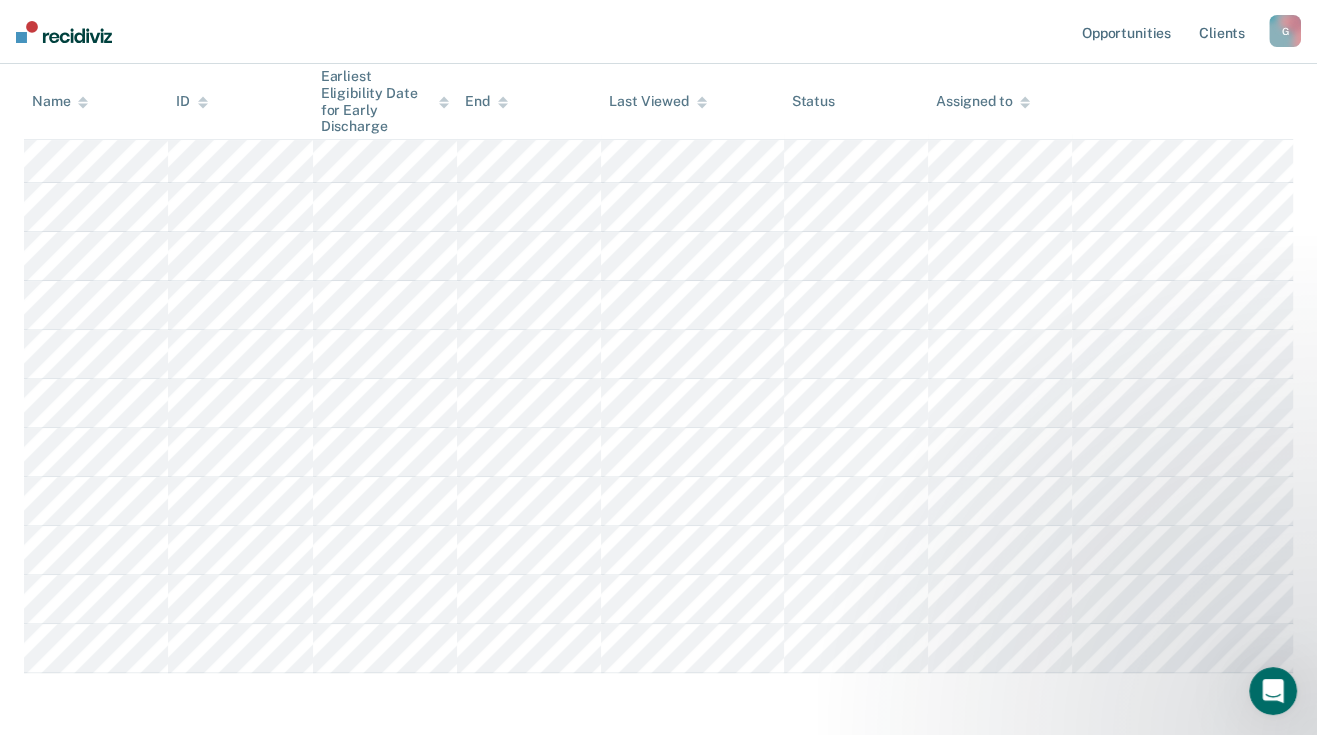scroll, scrollTop: 580, scrollLeft: 0, axis: vertical 